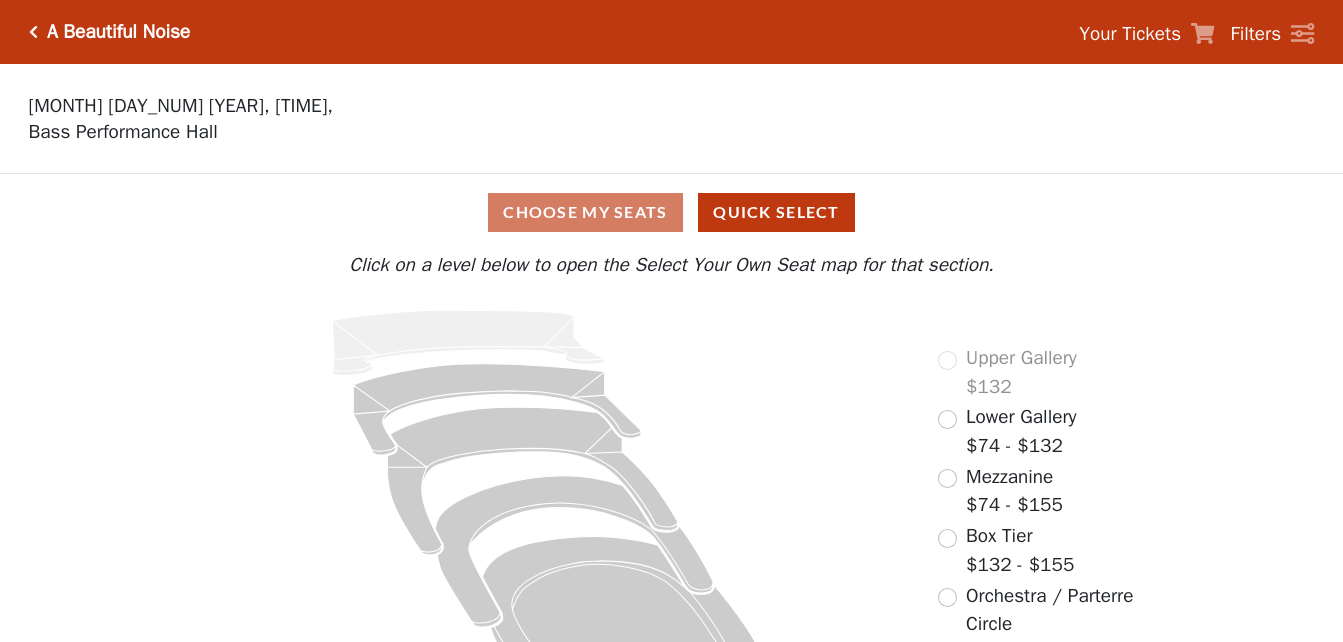 scroll, scrollTop: 0, scrollLeft: 0, axis: both 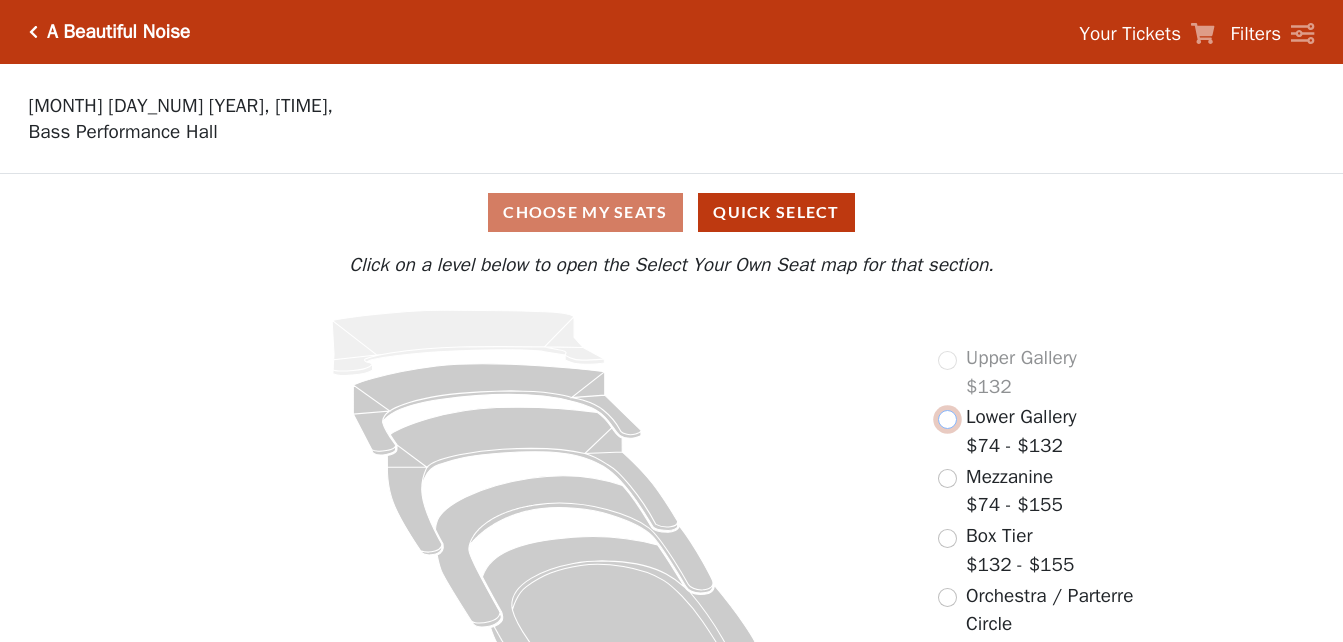 click at bounding box center [947, 419] 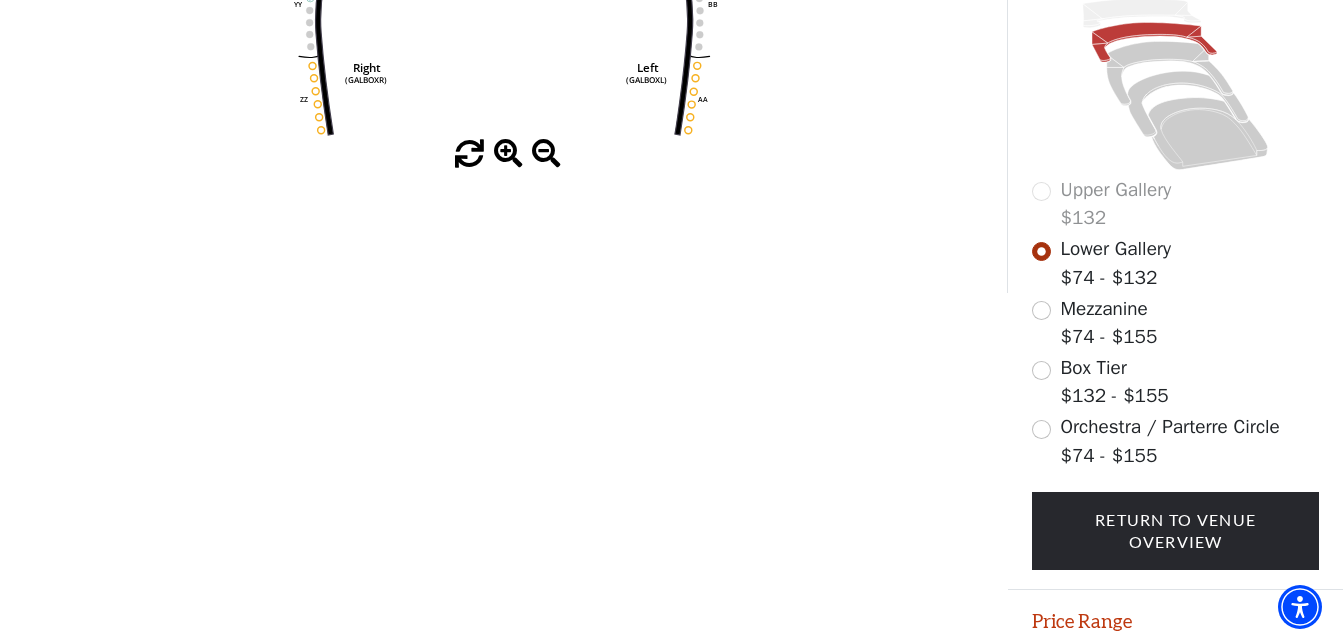 scroll, scrollTop: 596, scrollLeft: 0, axis: vertical 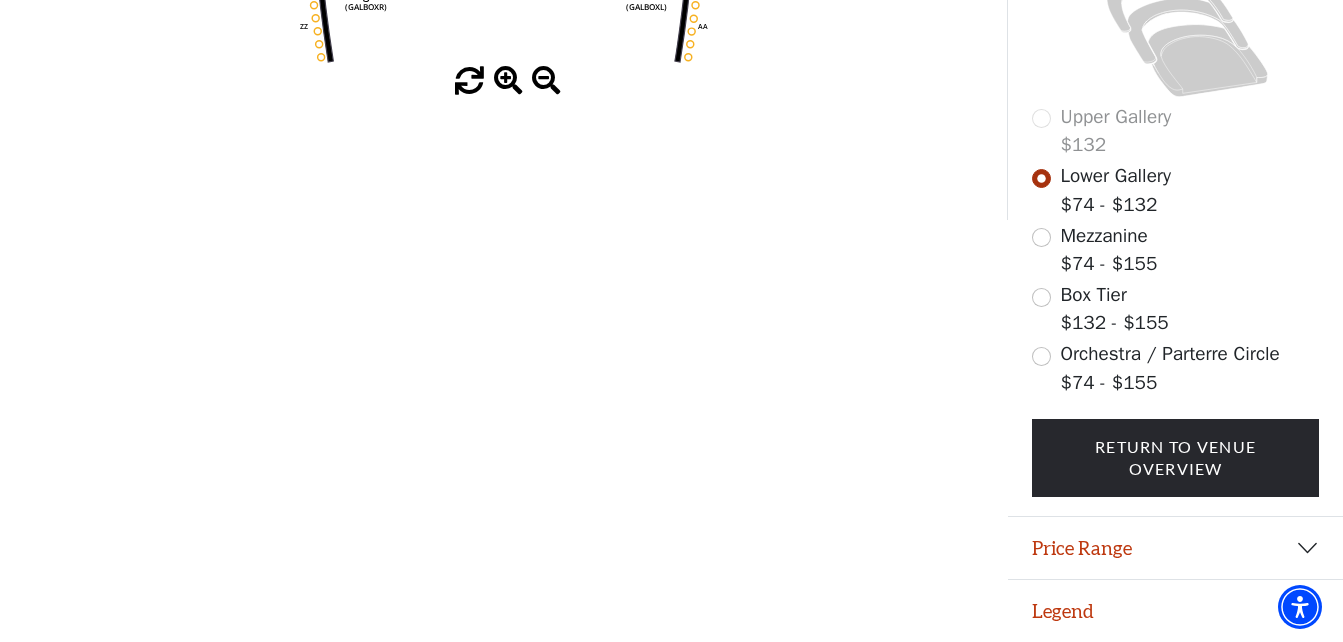 click at bounding box center (508, 81) 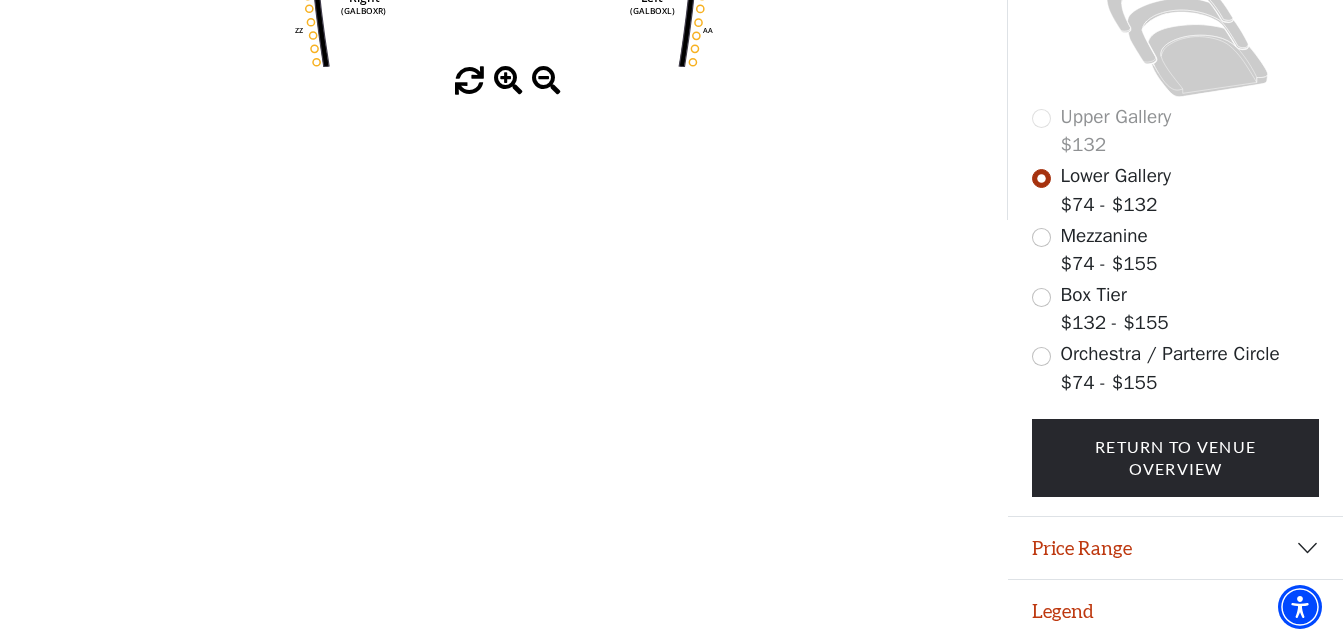 click at bounding box center [508, 81] 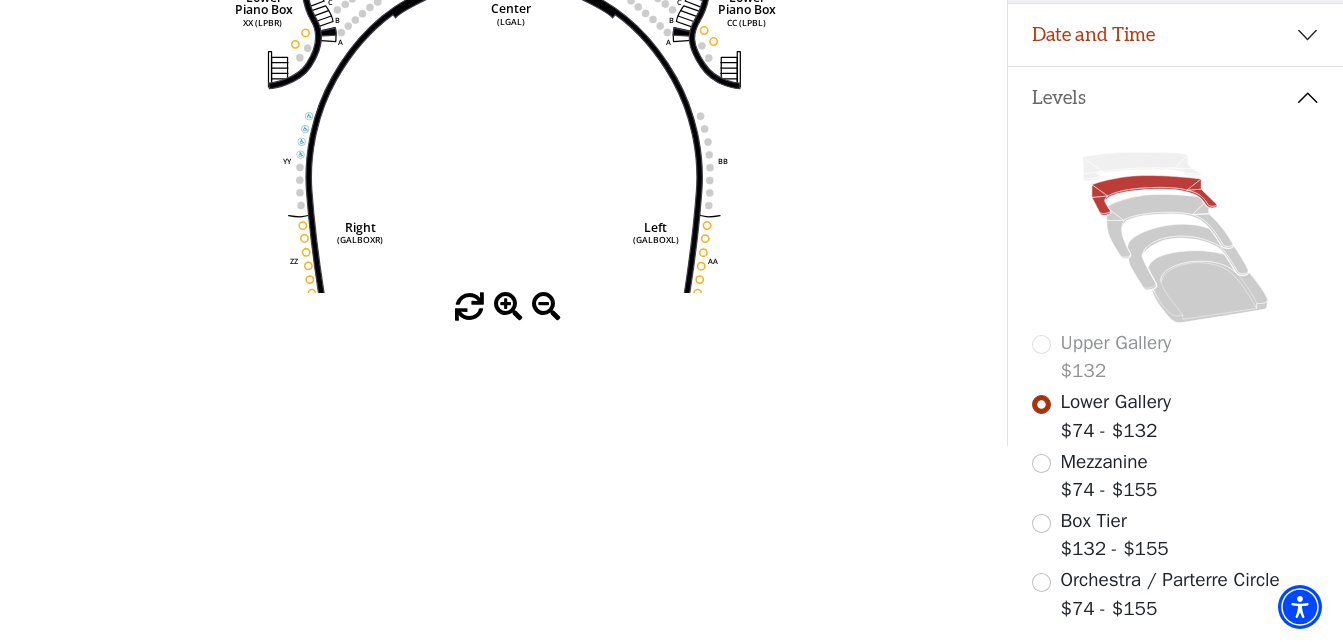 scroll, scrollTop: 296, scrollLeft: 0, axis: vertical 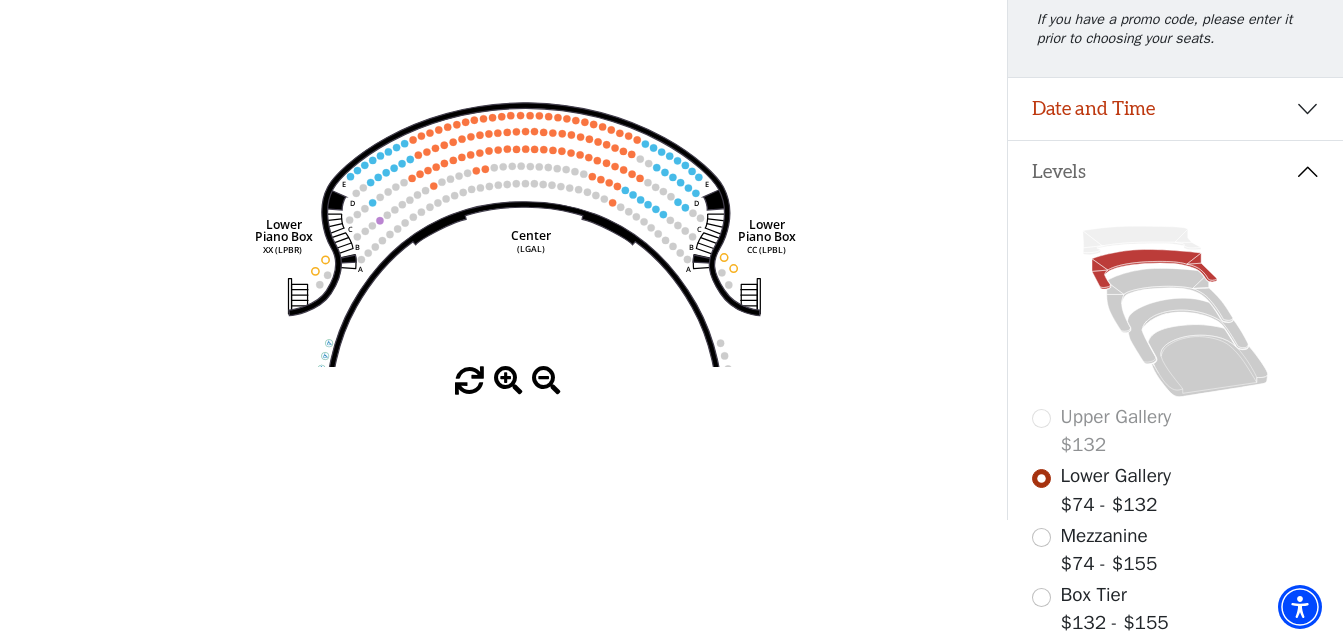 drag, startPoint x: 754, startPoint y: 230, endPoint x: 736, endPoint y: 350, distance: 121.34249 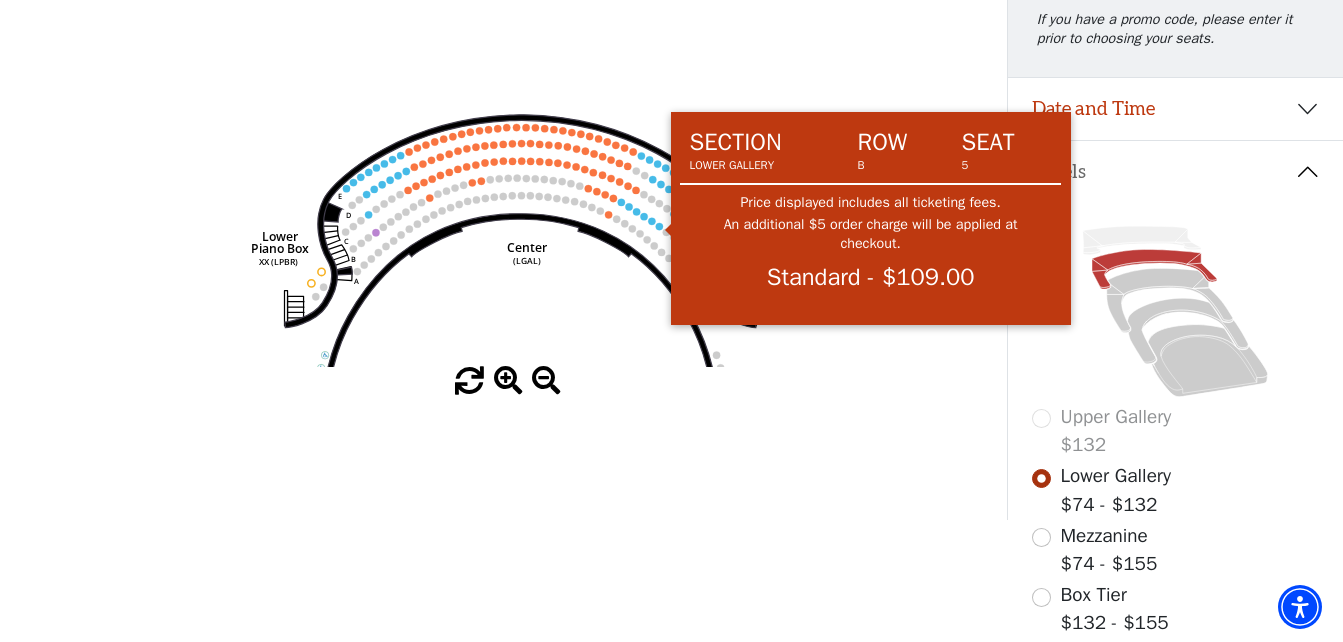click 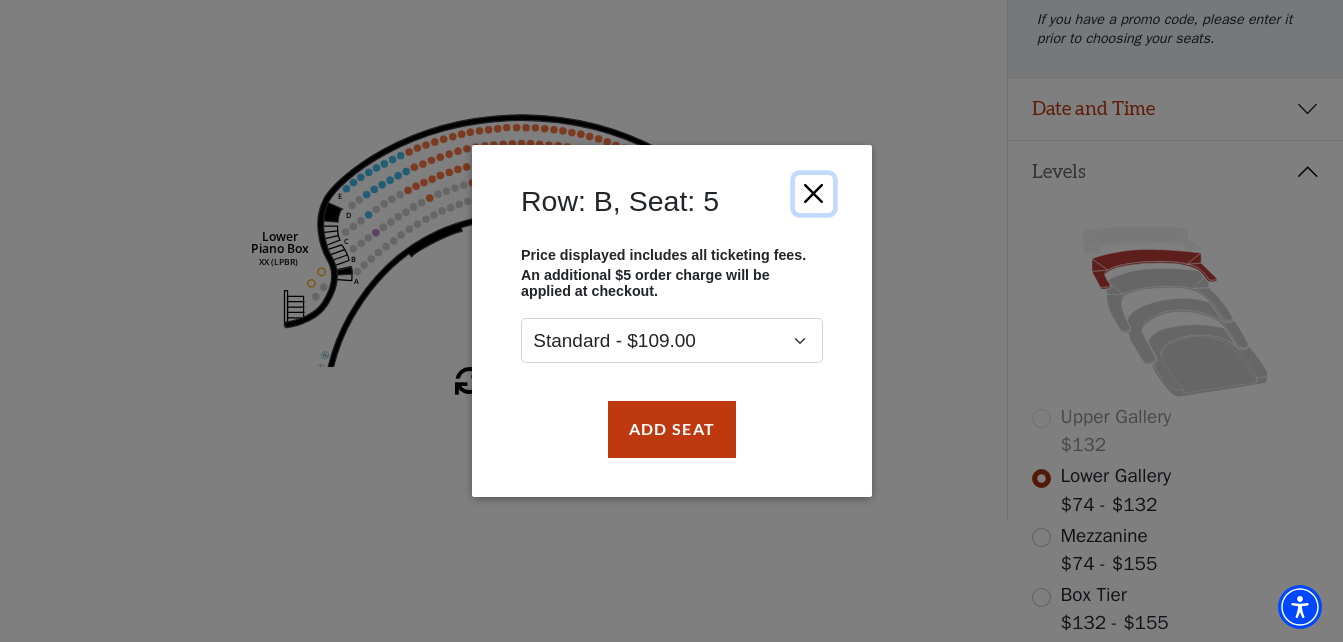 click at bounding box center [813, 194] 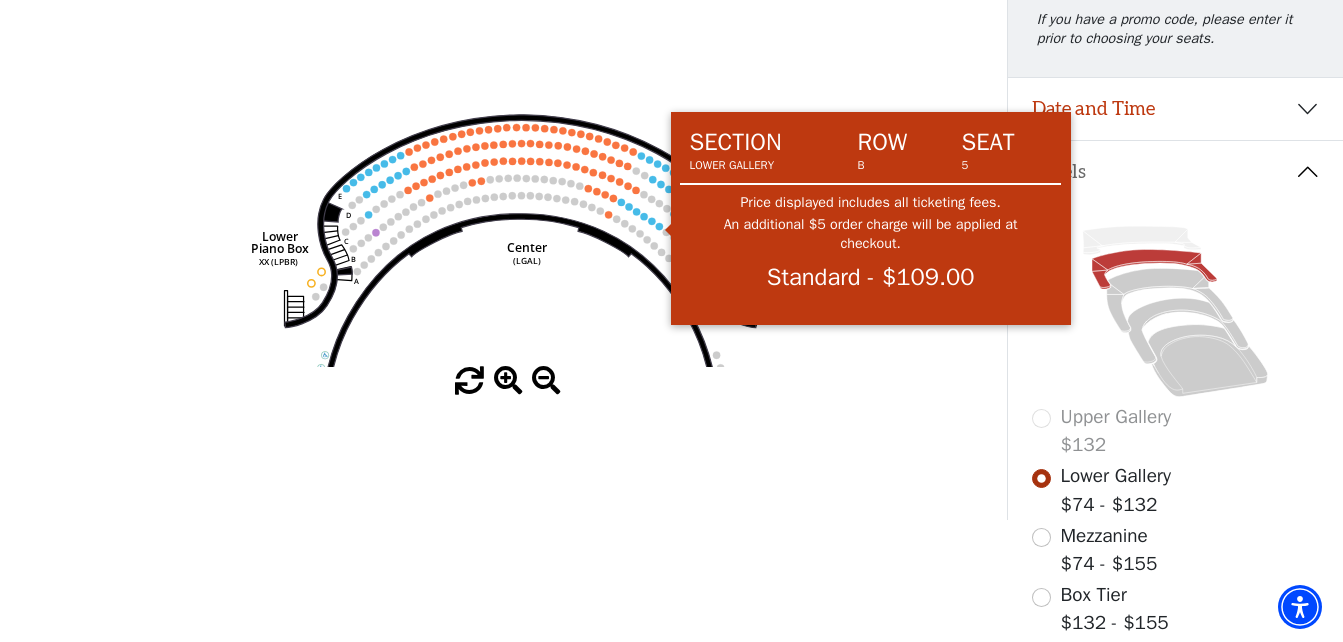 click 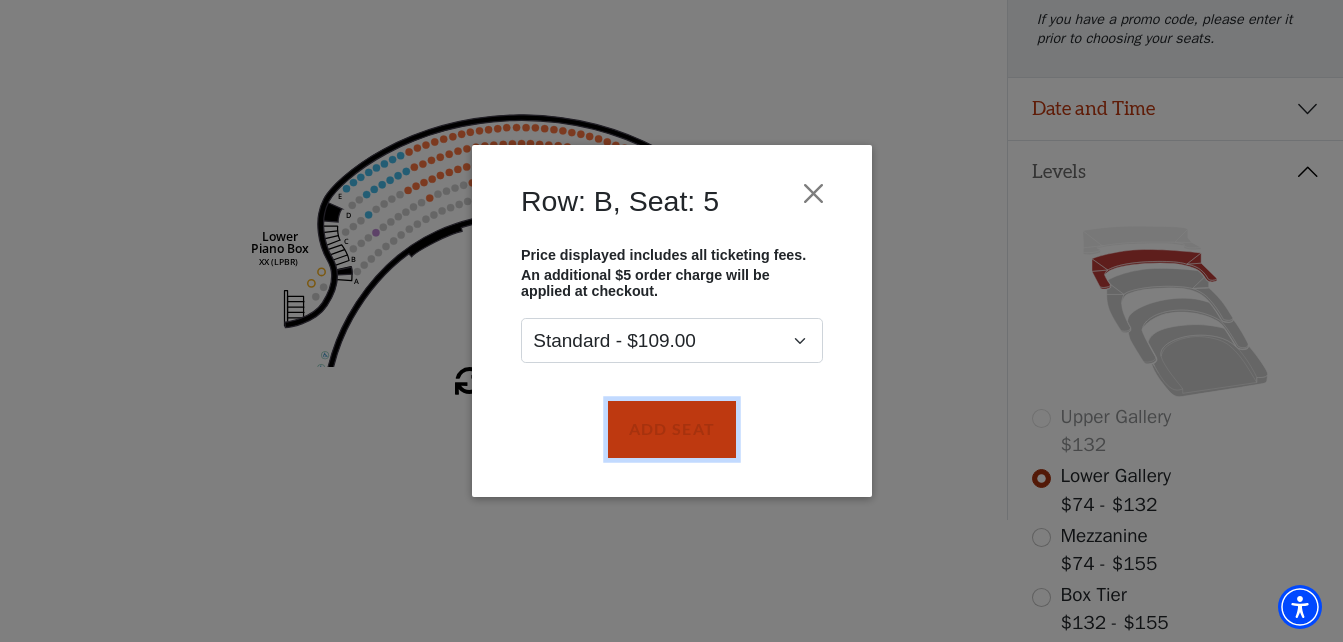 drag, startPoint x: 687, startPoint y: 417, endPoint x: 685, endPoint y: 388, distance: 29.068884 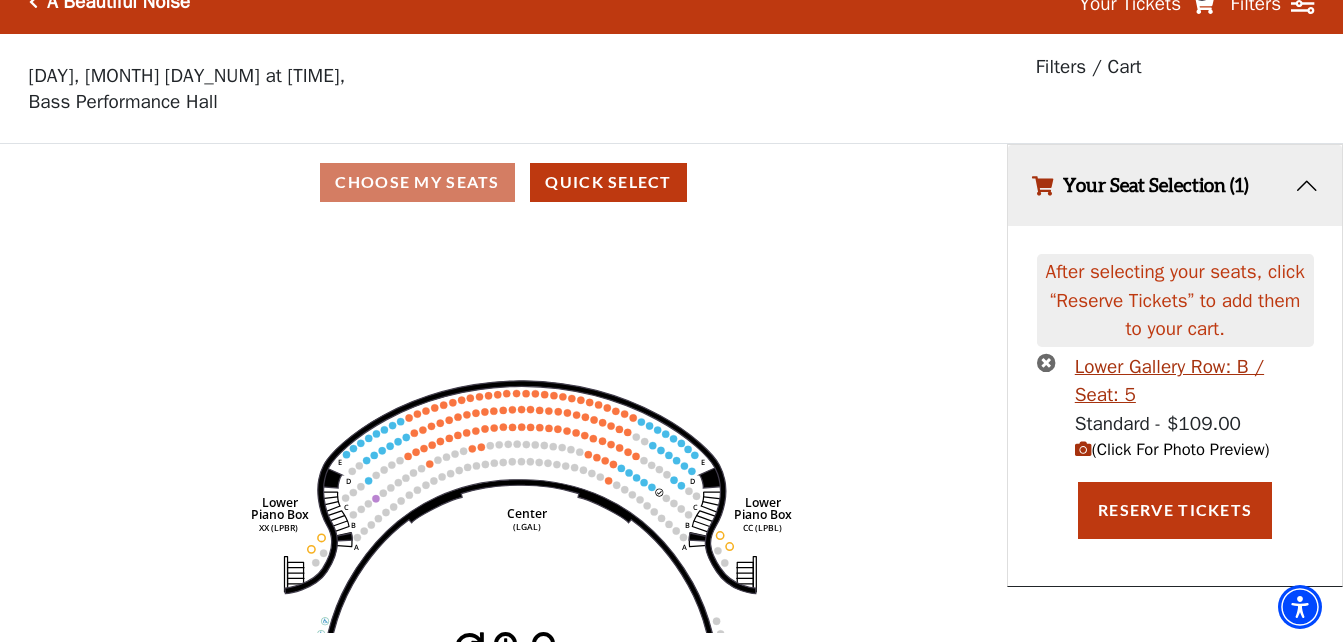 scroll, scrollTop: 0, scrollLeft: 0, axis: both 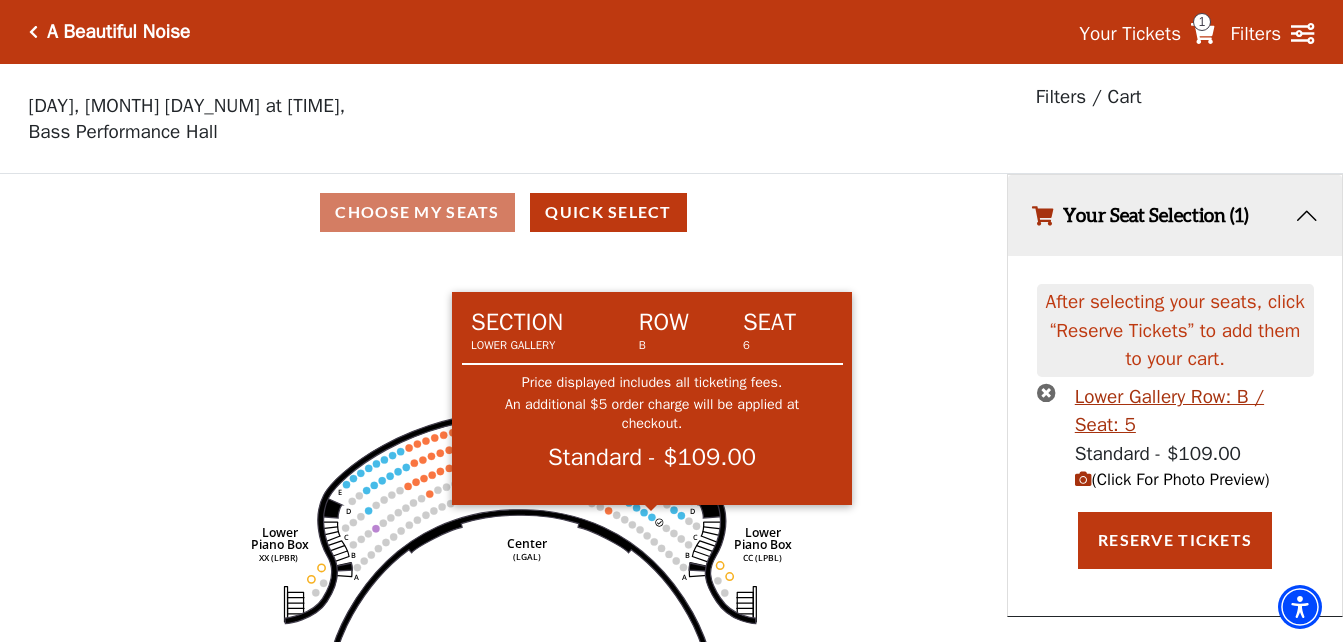 click 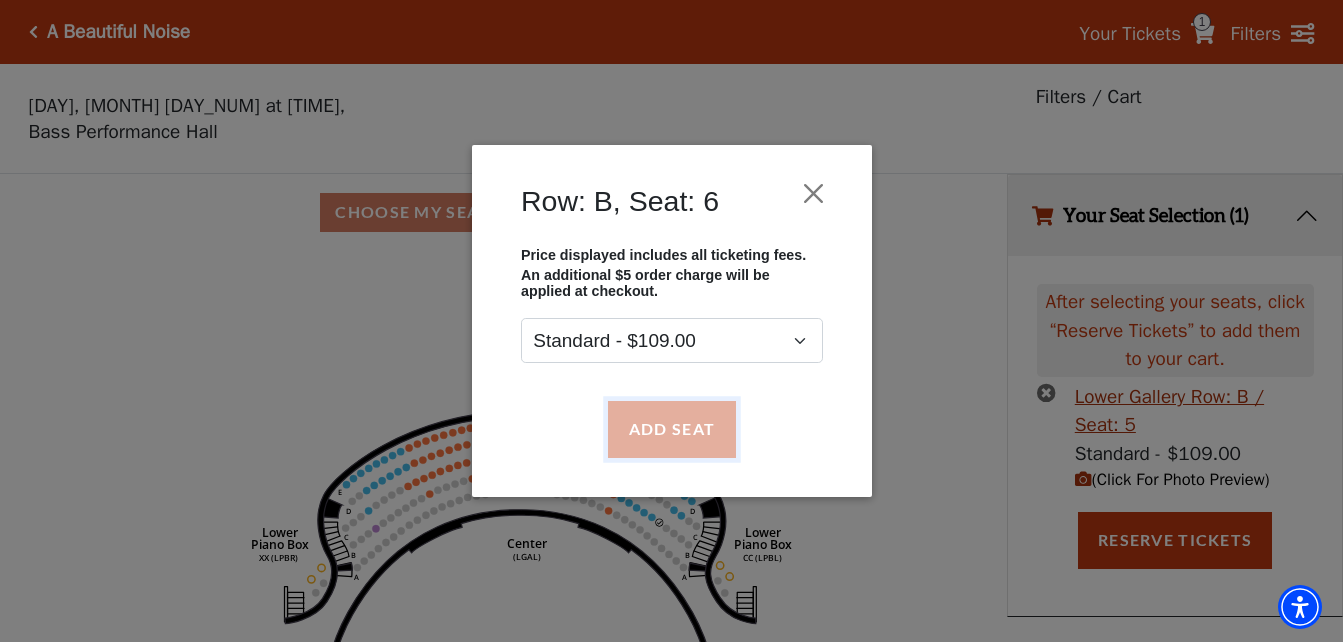 drag, startPoint x: 673, startPoint y: 427, endPoint x: 668, endPoint y: 503, distance: 76.1643 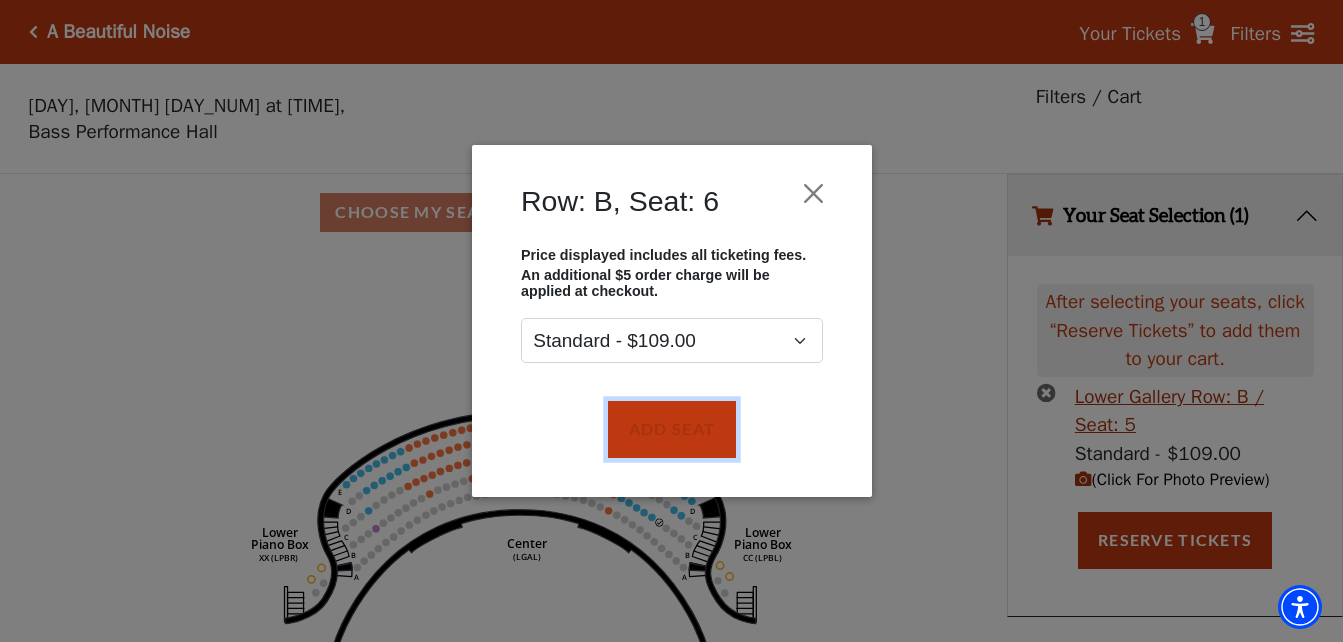 scroll, scrollTop: 37, scrollLeft: 0, axis: vertical 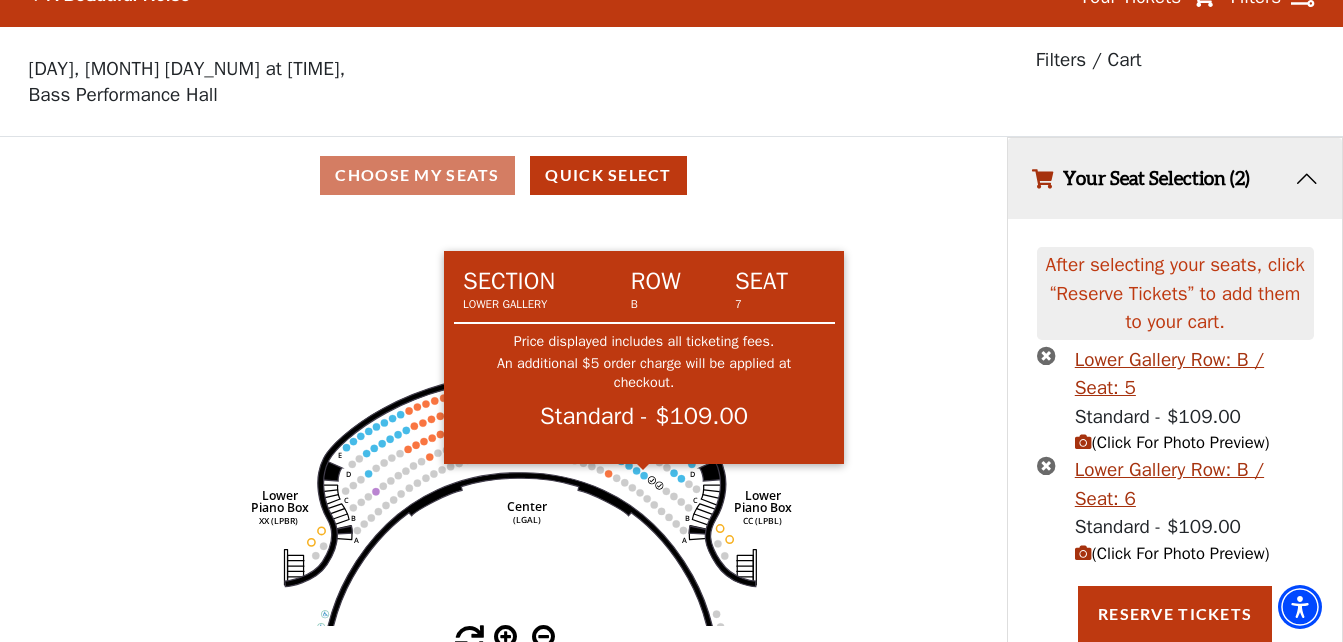 click 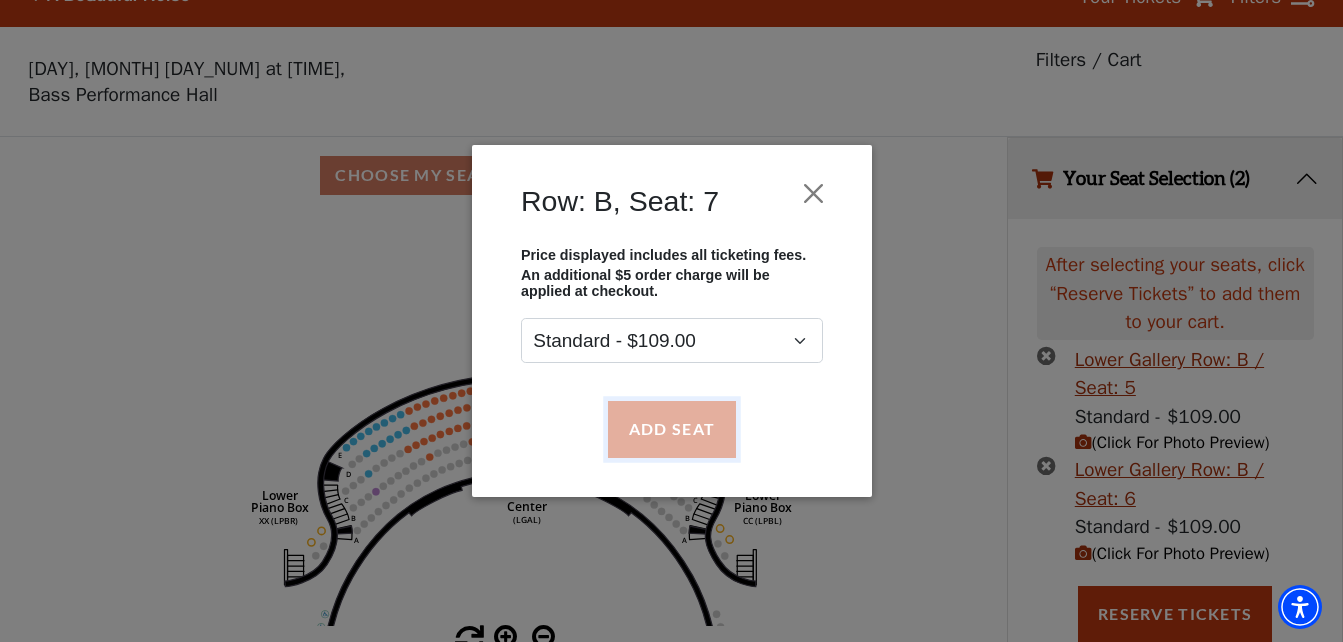 click on "Add Seat" at bounding box center (671, 429) 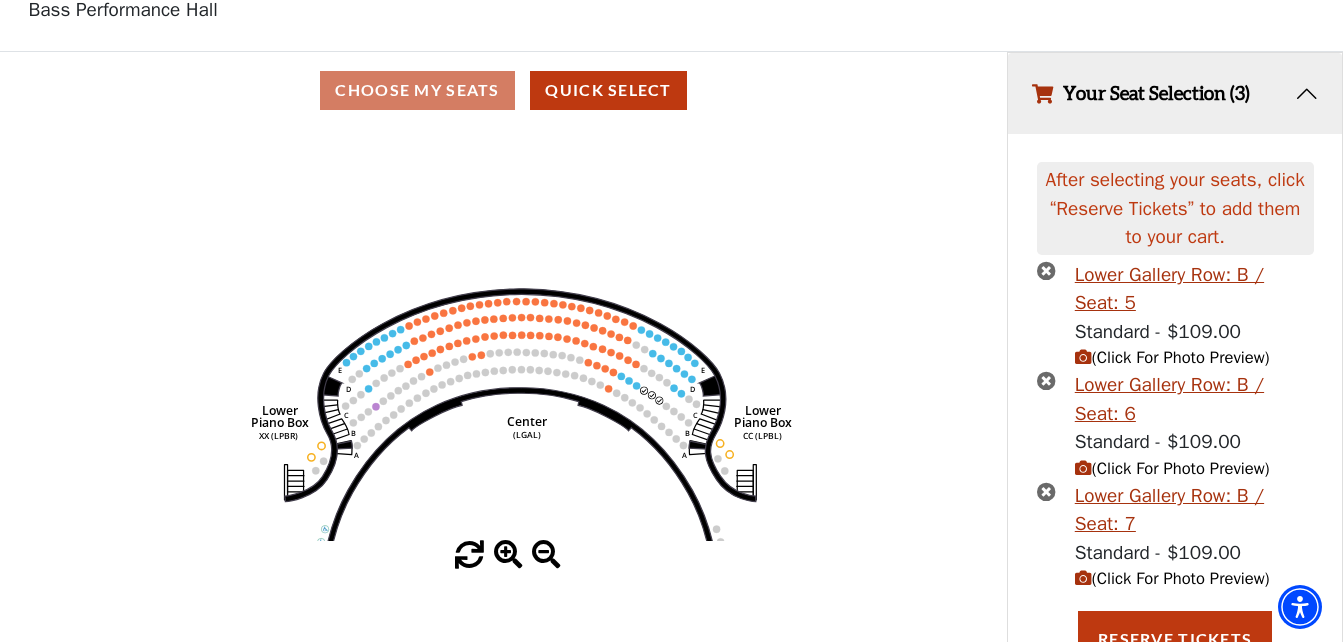 scroll, scrollTop: 148, scrollLeft: 0, axis: vertical 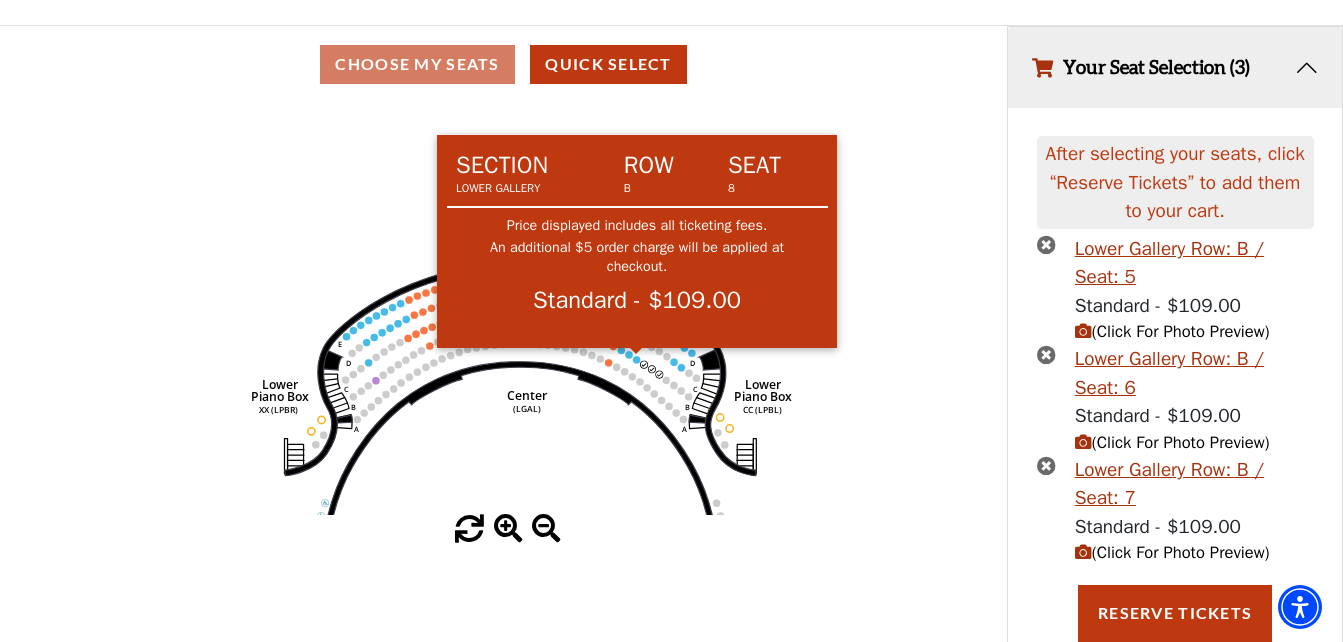 click 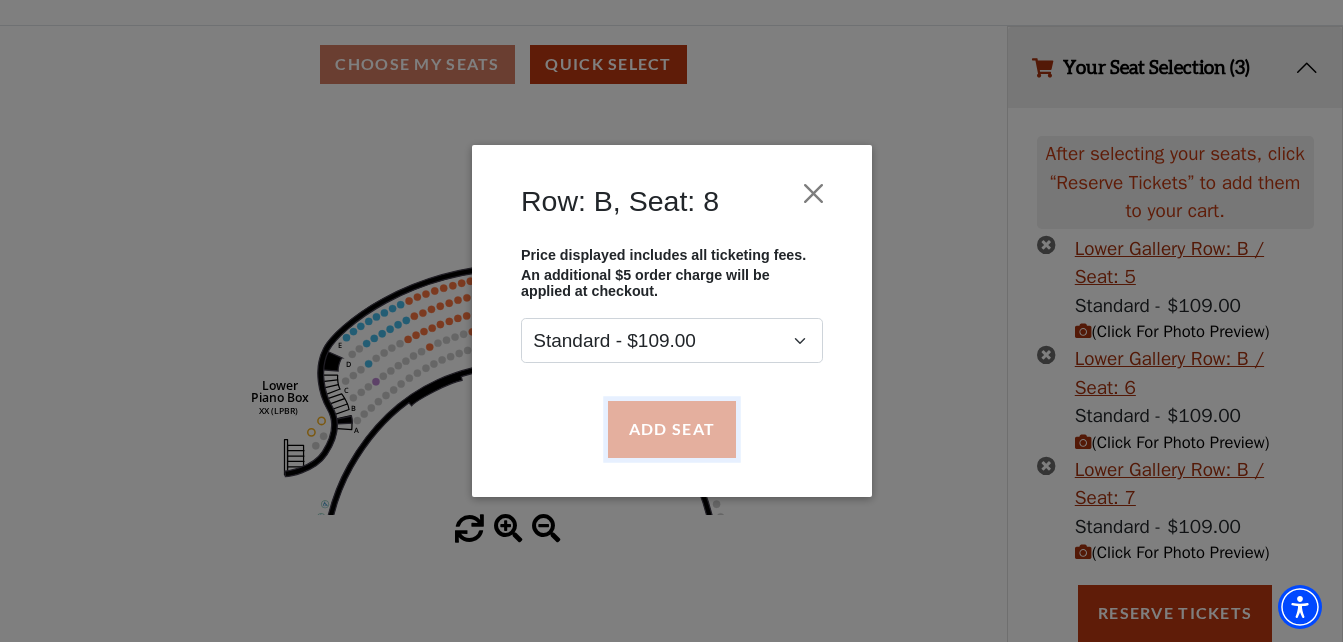 click on "Add Seat" at bounding box center (671, 429) 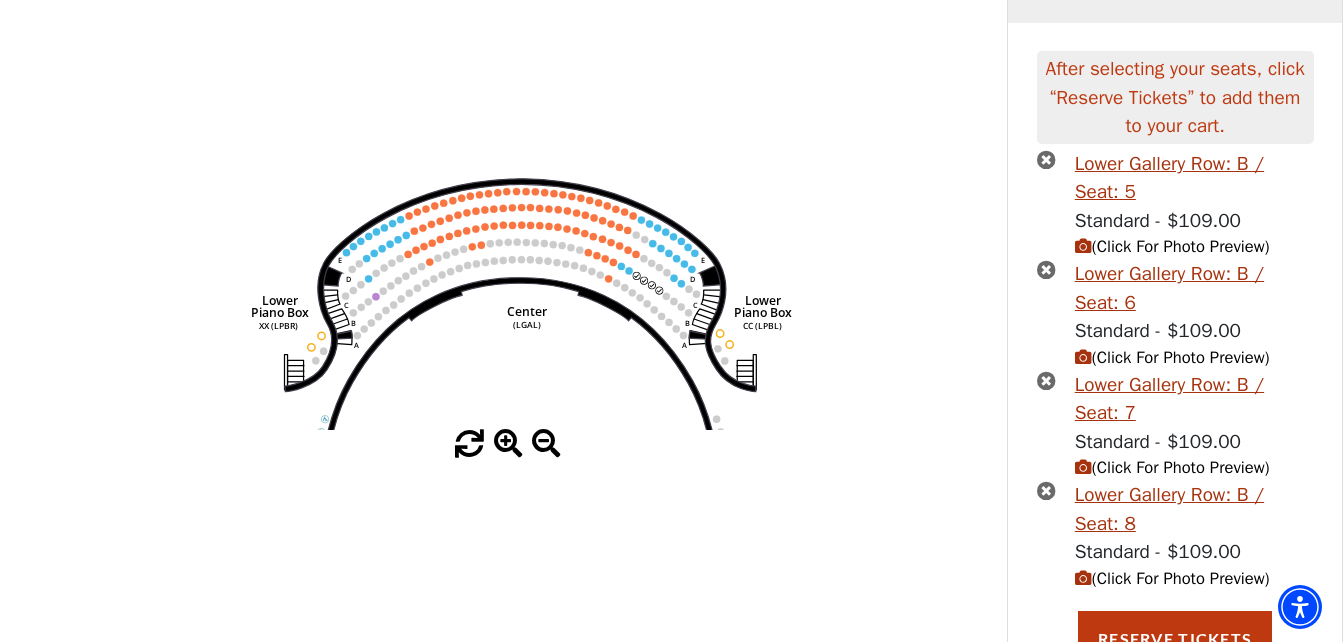 scroll, scrollTop: 258, scrollLeft: 0, axis: vertical 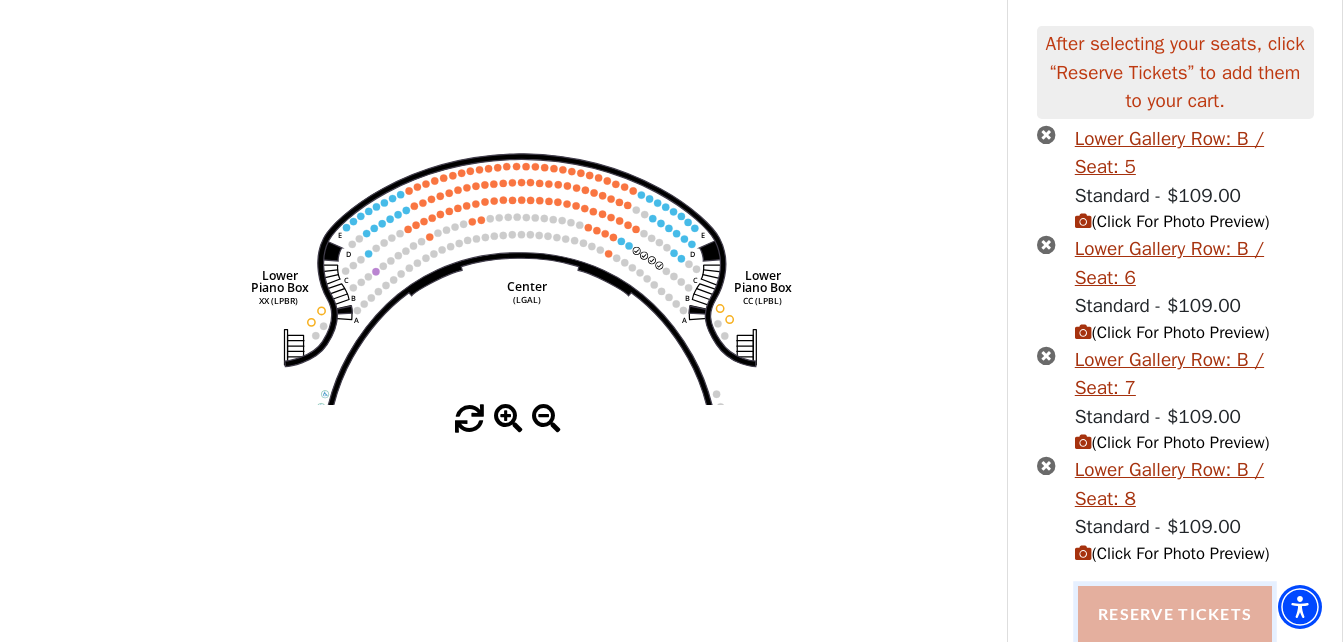 click on "Reserve Tickets" at bounding box center (1175, 614) 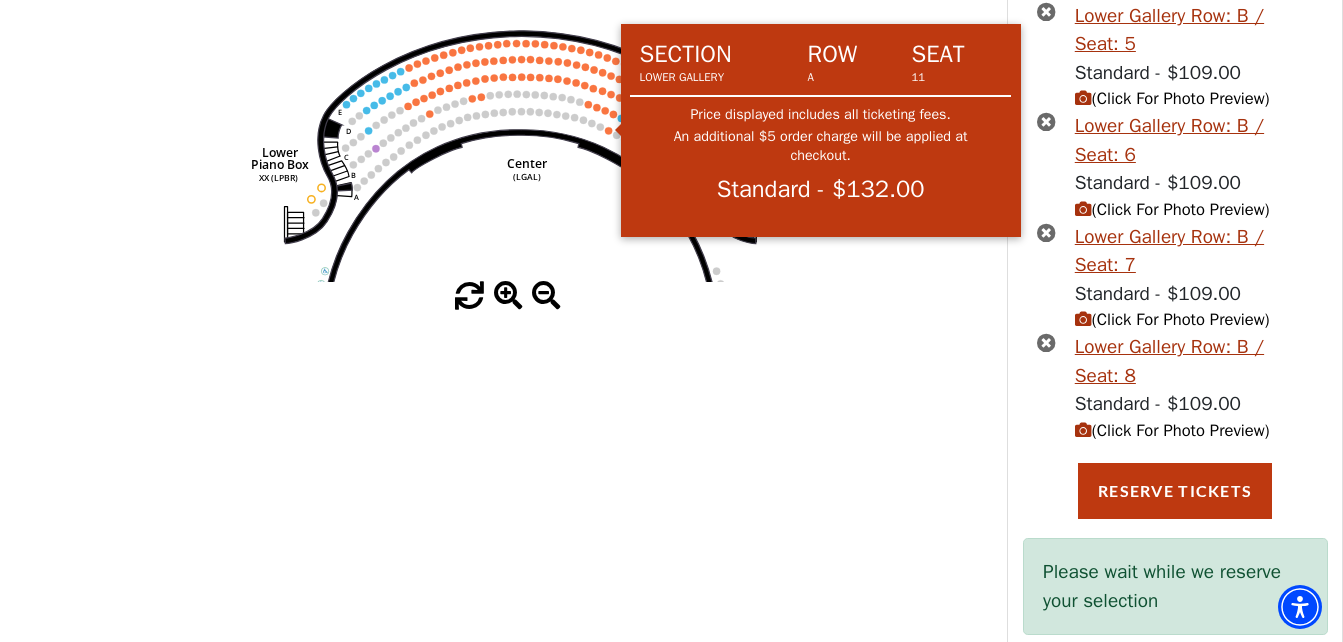 scroll, scrollTop: 422, scrollLeft: 0, axis: vertical 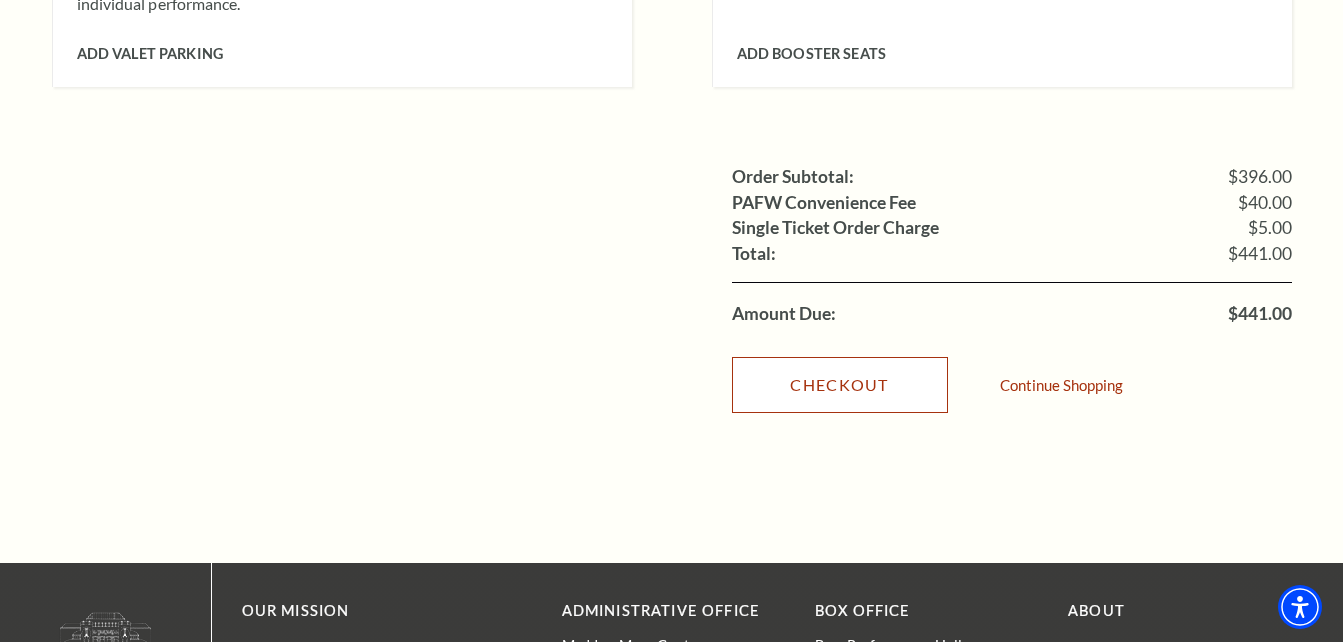 click on "Checkout" at bounding box center [840, 385] 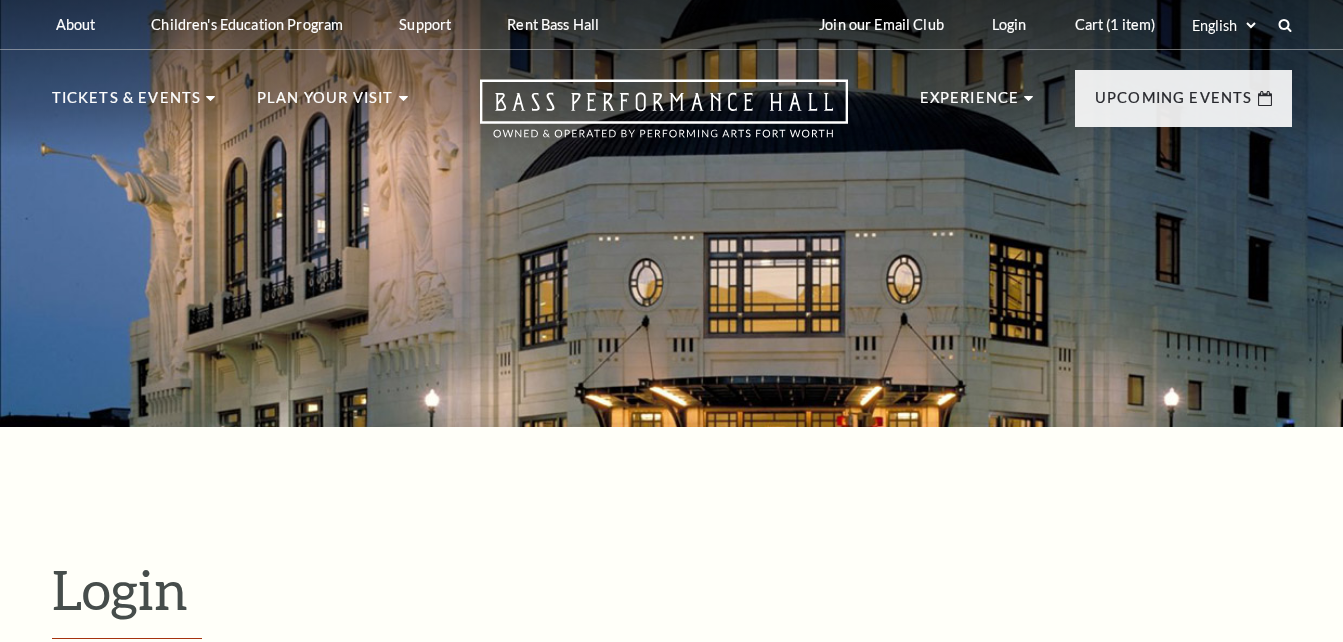 scroll, scrollTop: 721, scrollLeft: 0, axis: vertical 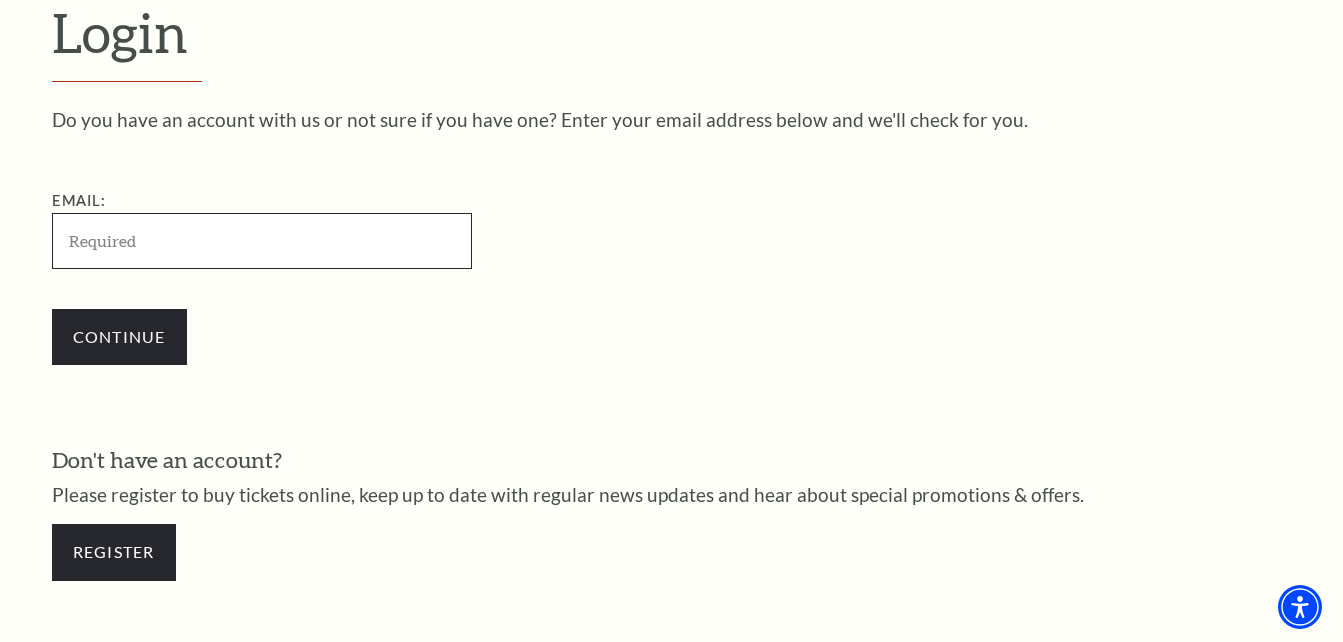 click on "Email:" at bounding box center (262, 240) 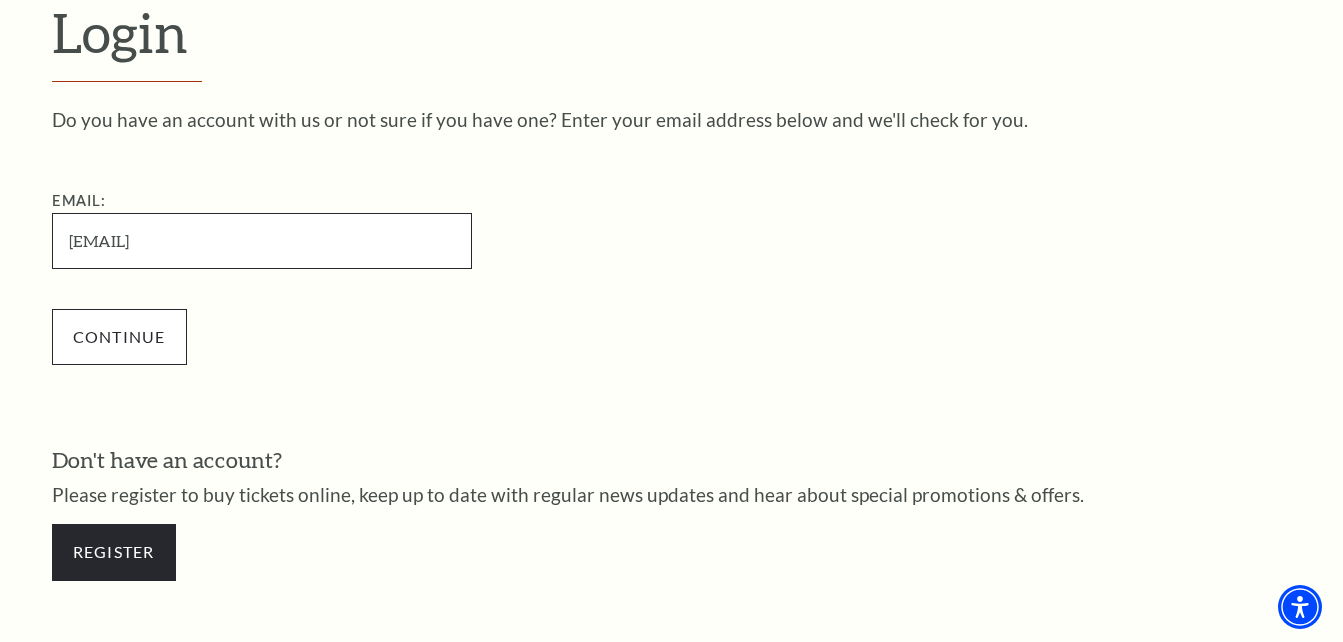 type on "lyly22@gmail.com" 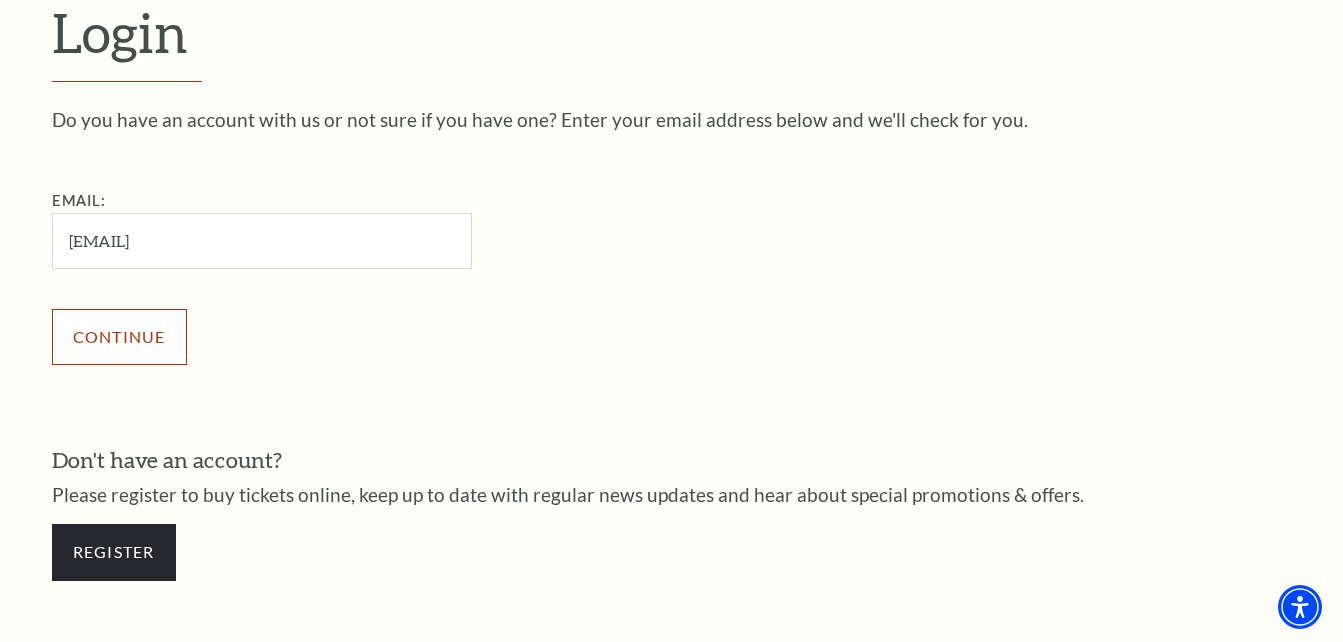click on "Continue" at bounding box center [119, 337] 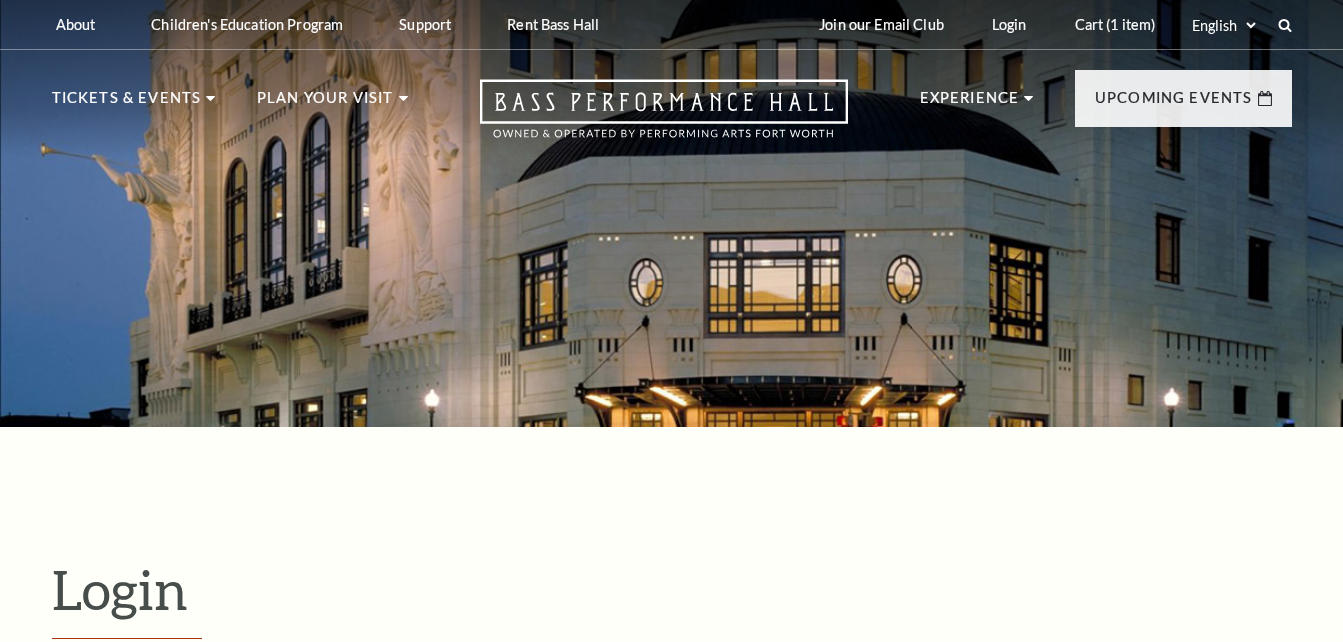 scroll, scrollTop: 496, scrollLeft: 0, axis: vertical 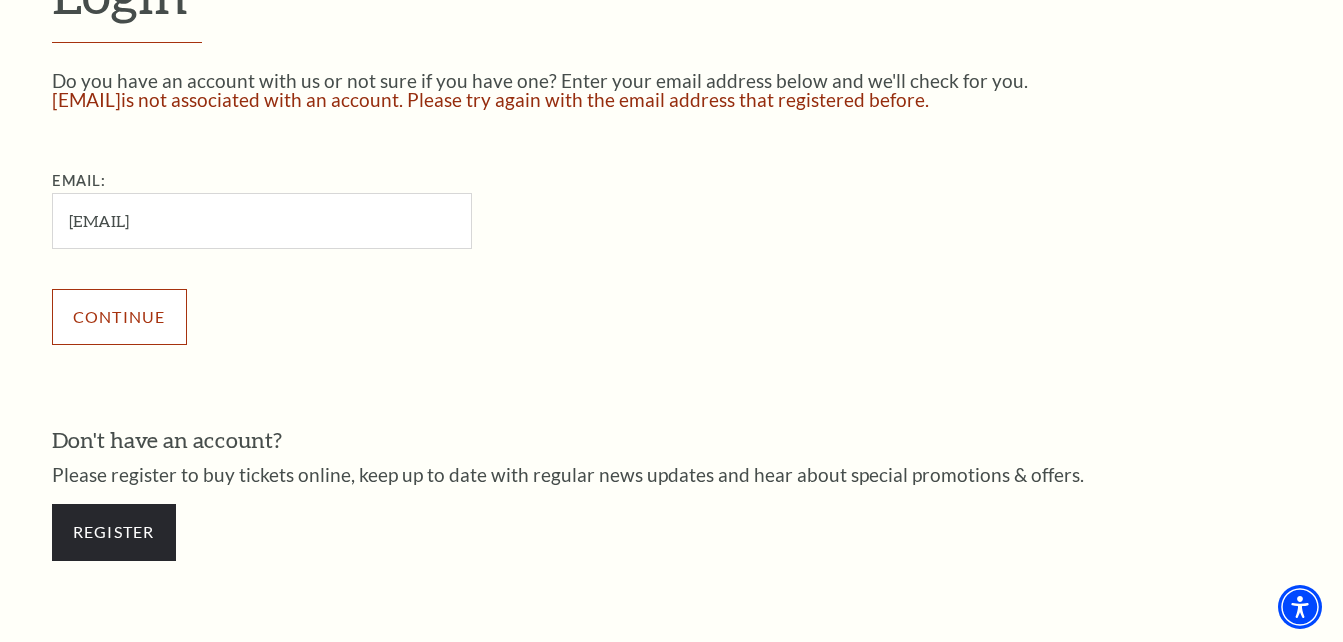 click on "Continue" at bounding box center (119, 317) 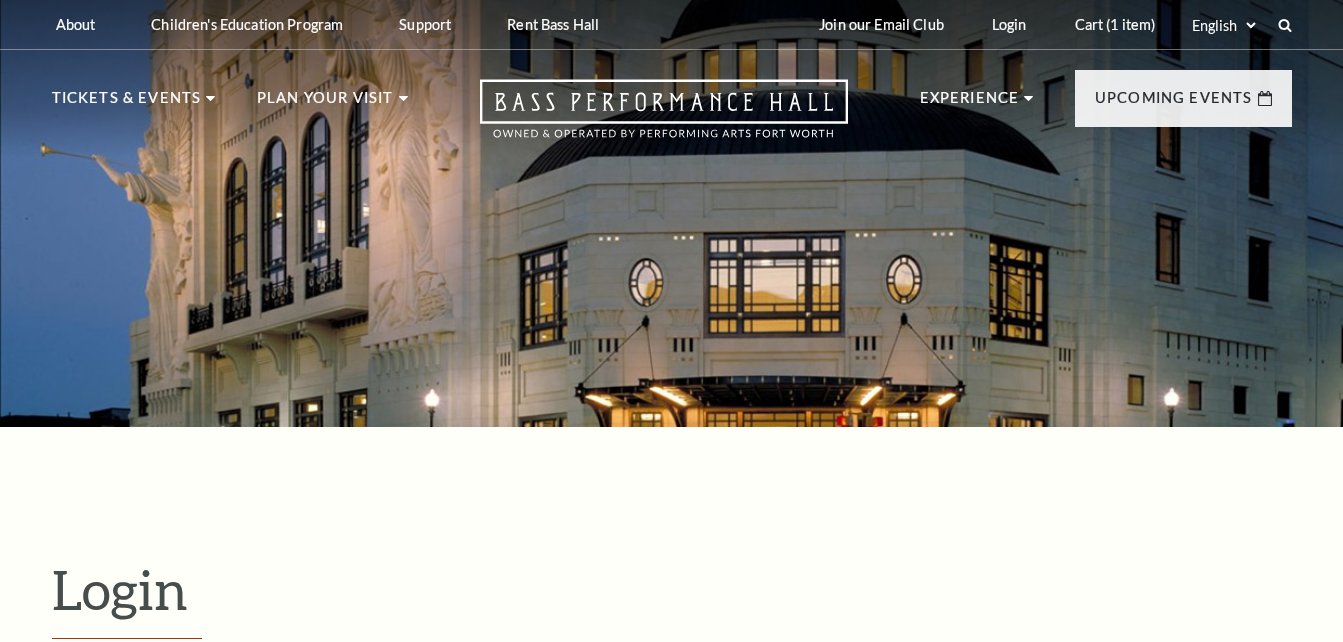 scroll, scrollTop: 496, scrollLeft: 0, axis: vertical 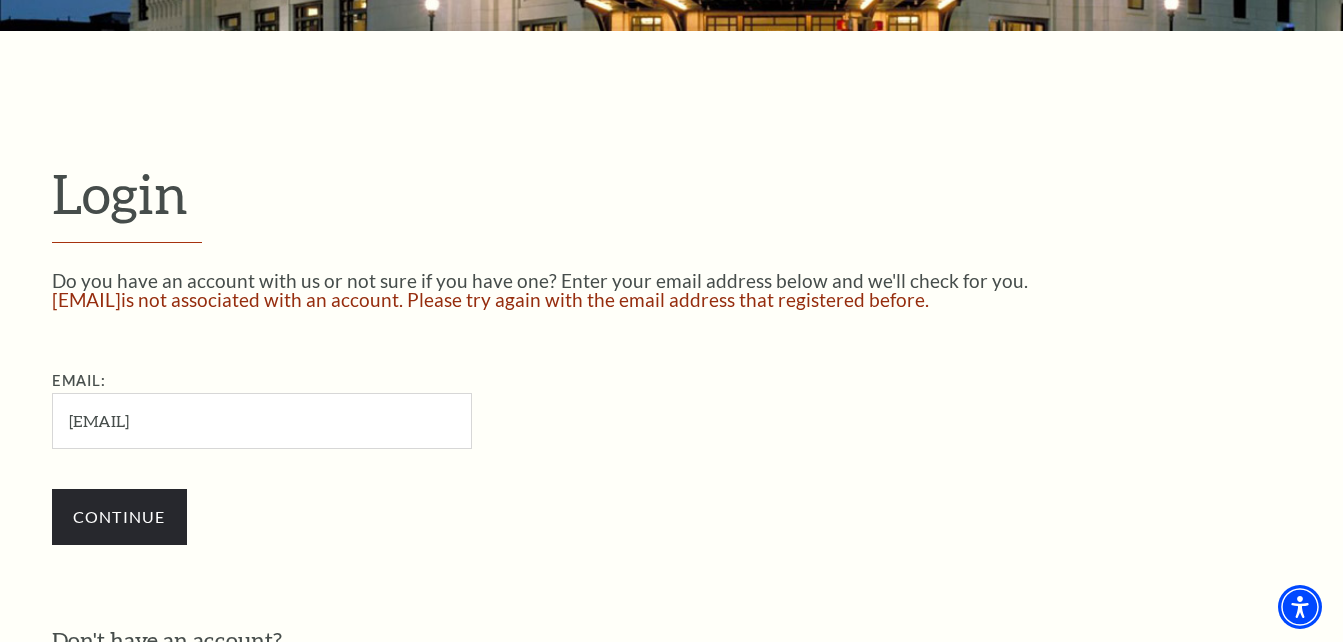 click on "[EMAIL]" at bounding box center (262, 420) 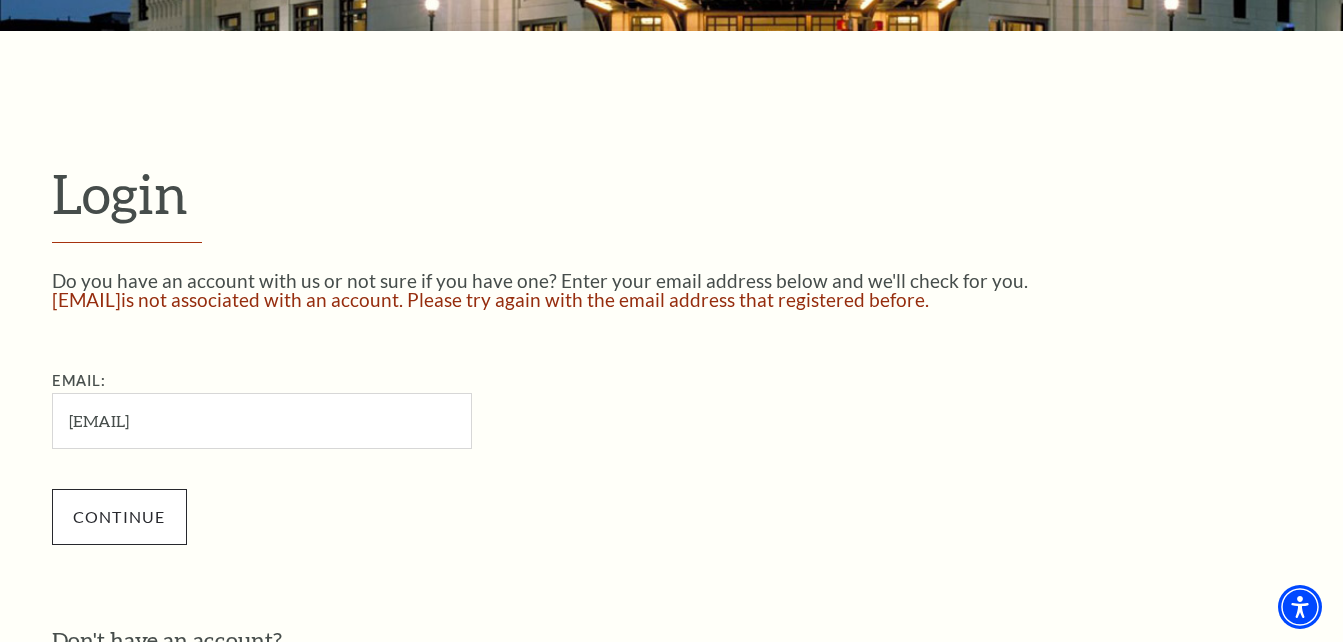 type on "lyly224@gmail.com" 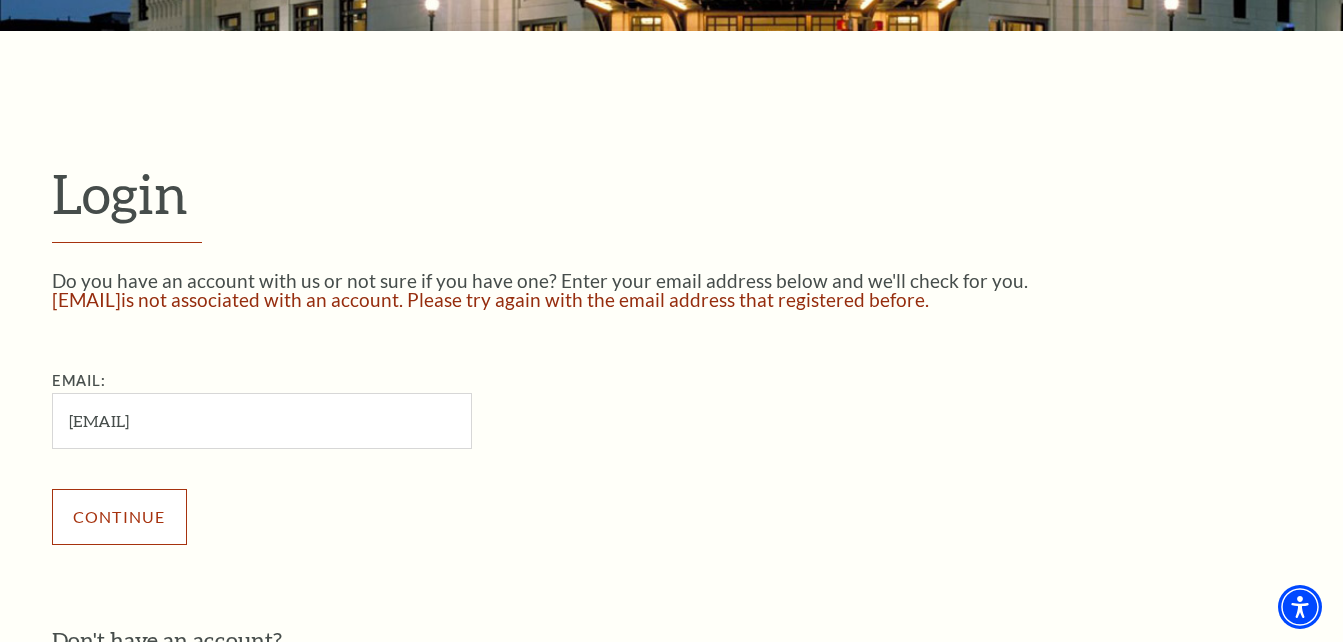 click on "Continue" at bounding box center [119, 517] 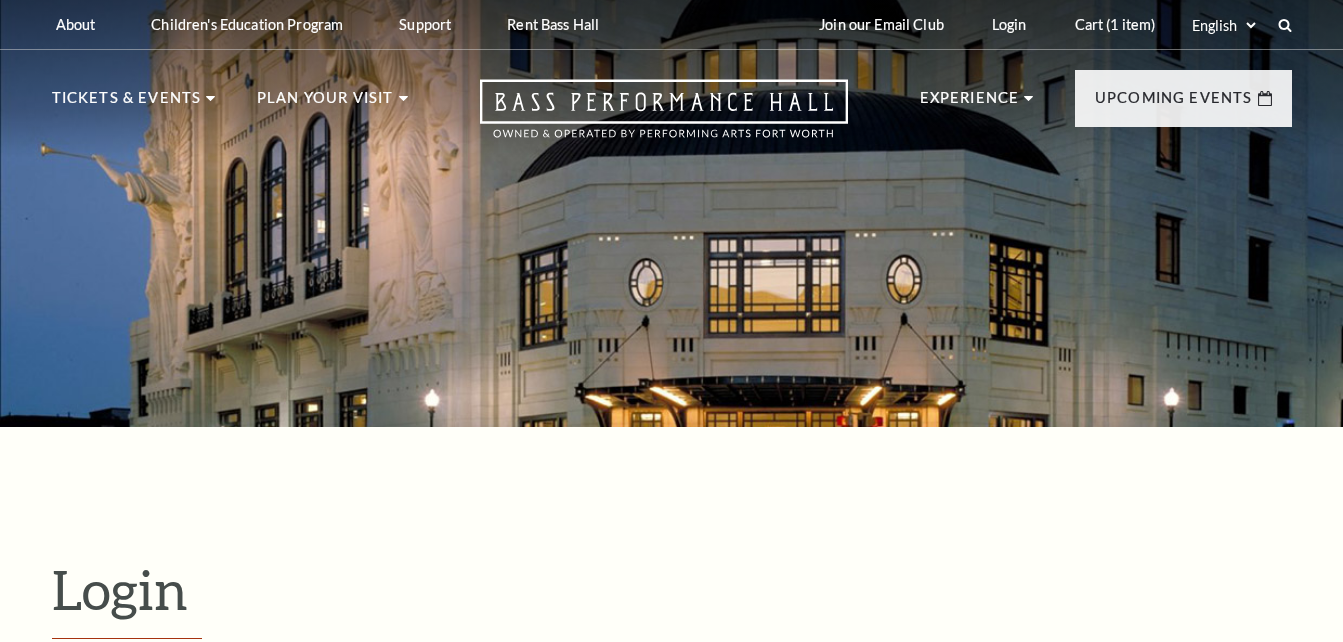 scroll, scrollTop: 496, scrollLeft: 0, axis: vertical 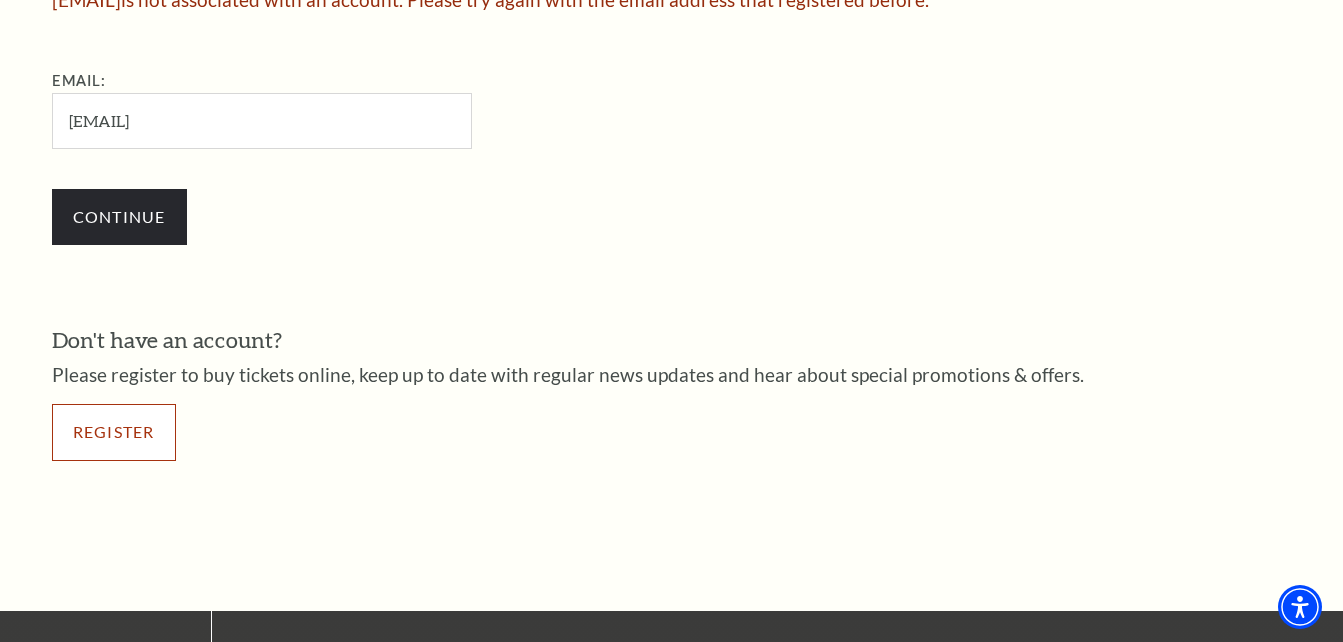 click on "Register" at bounding box center [114, 432] 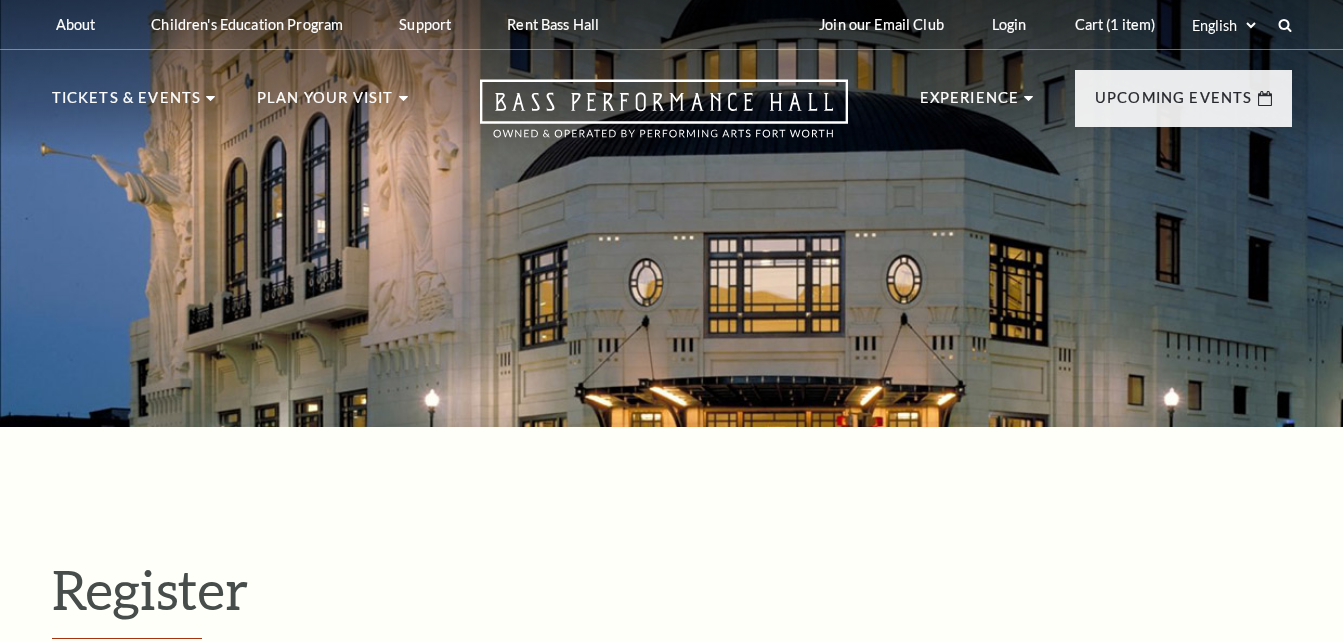 select on "1" 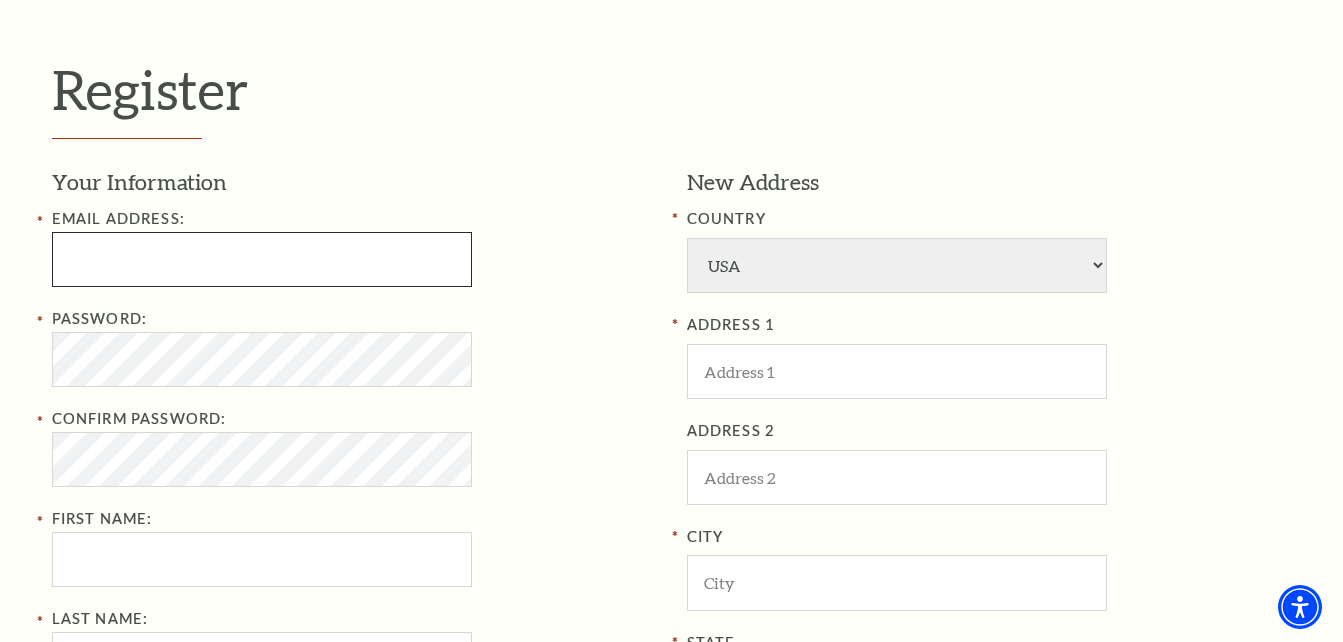 click at bounding box center (262, 259) 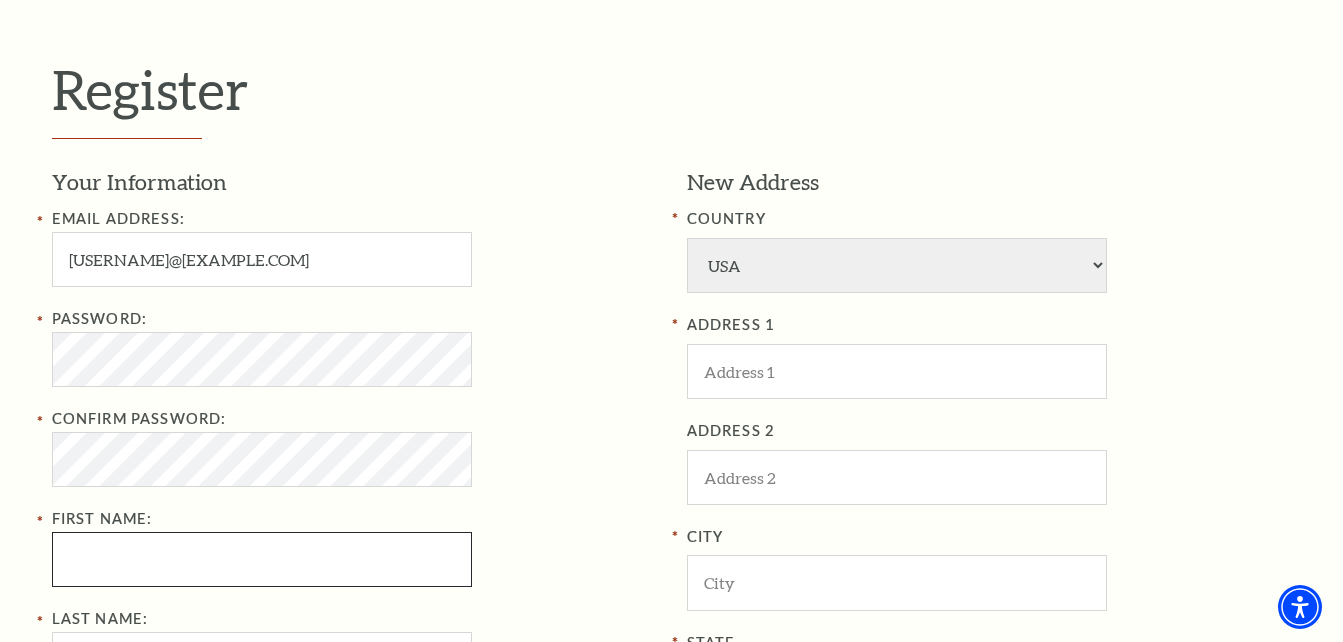 type on "FM" 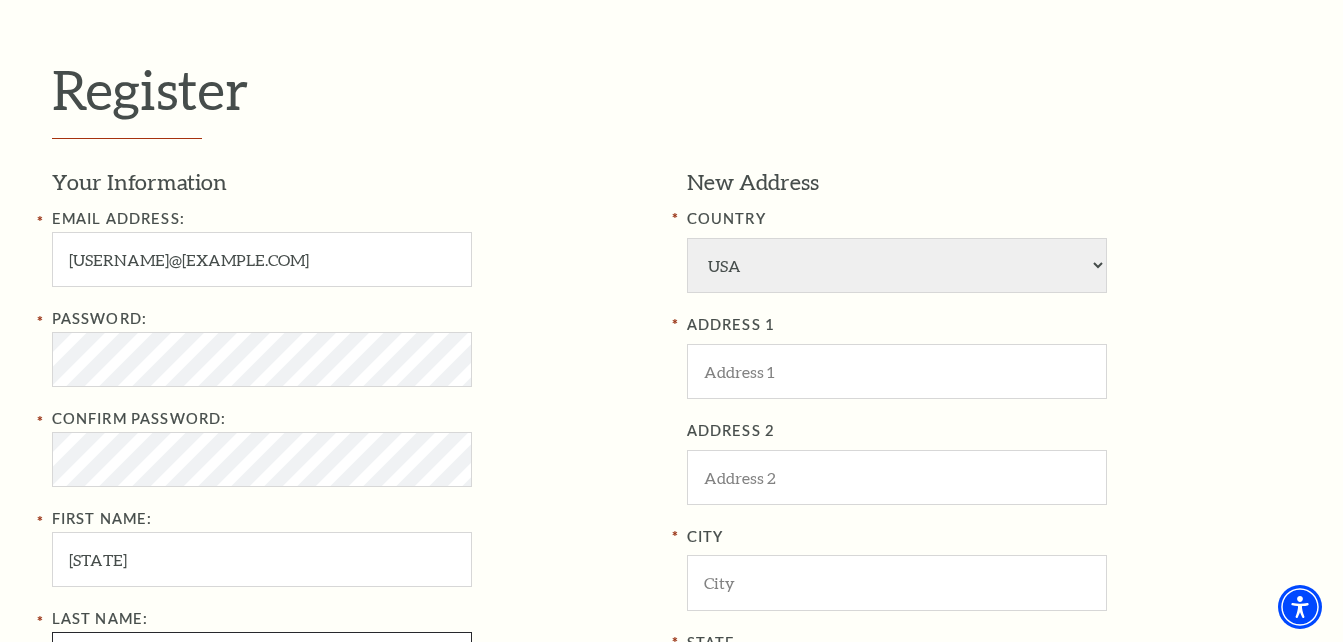 type on "ghb" 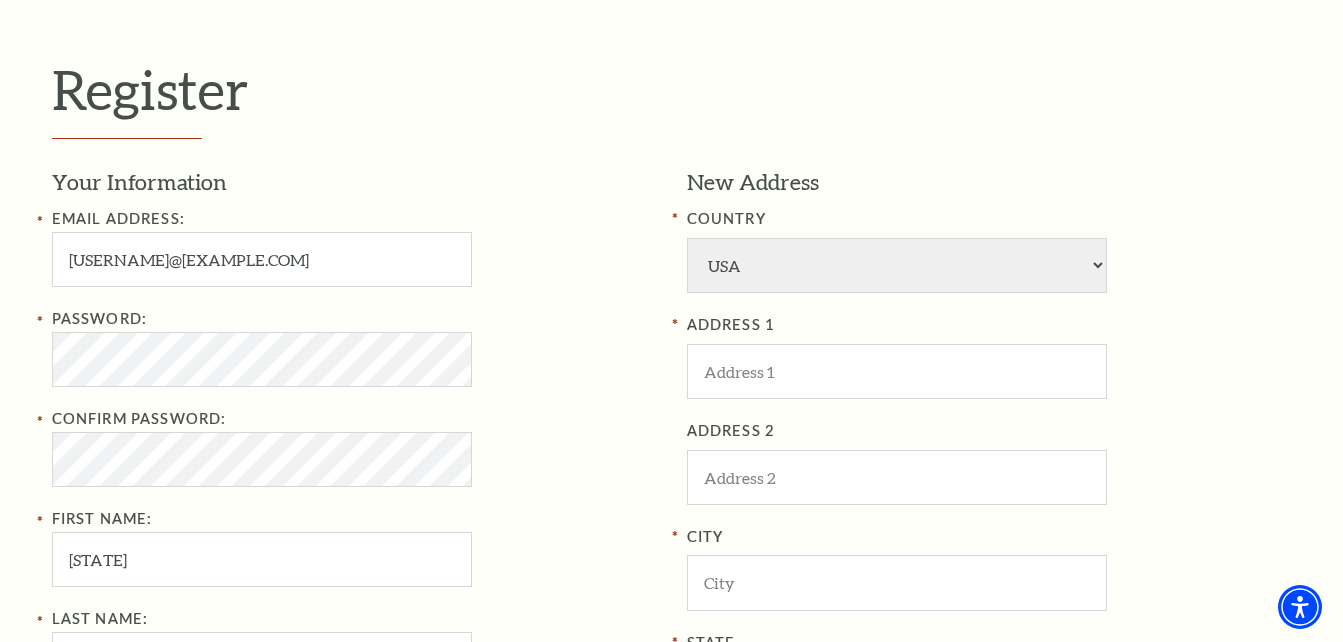 type on "02345678663" 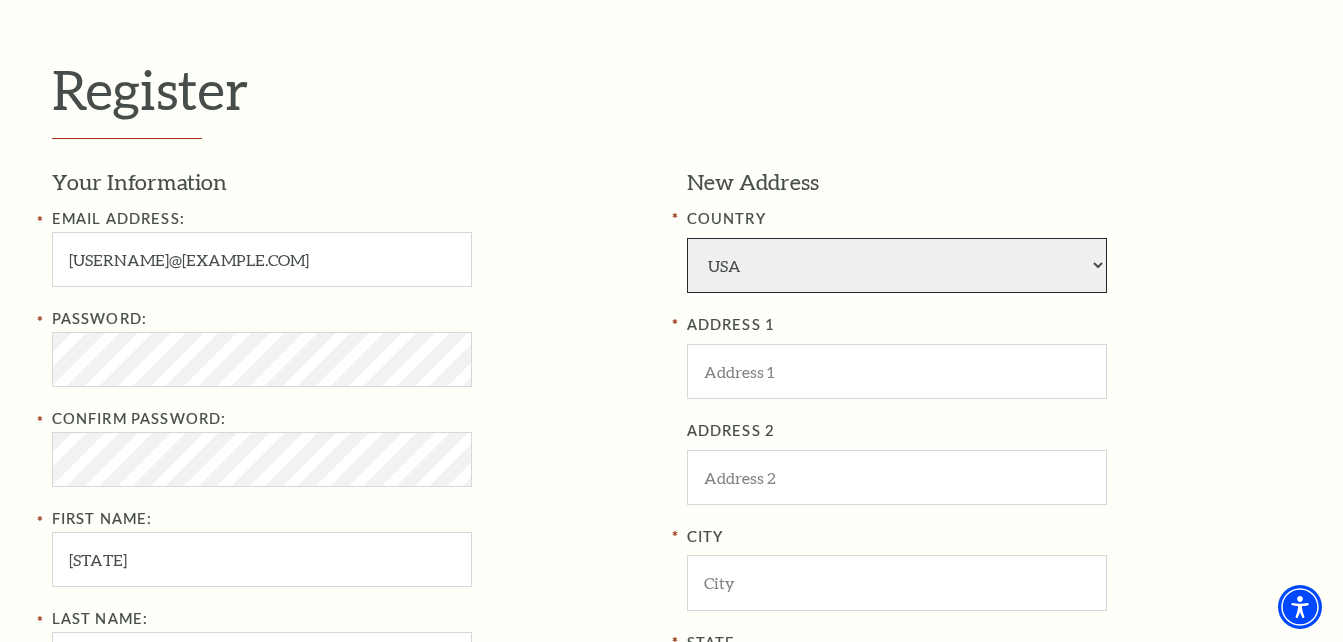 select on "217" 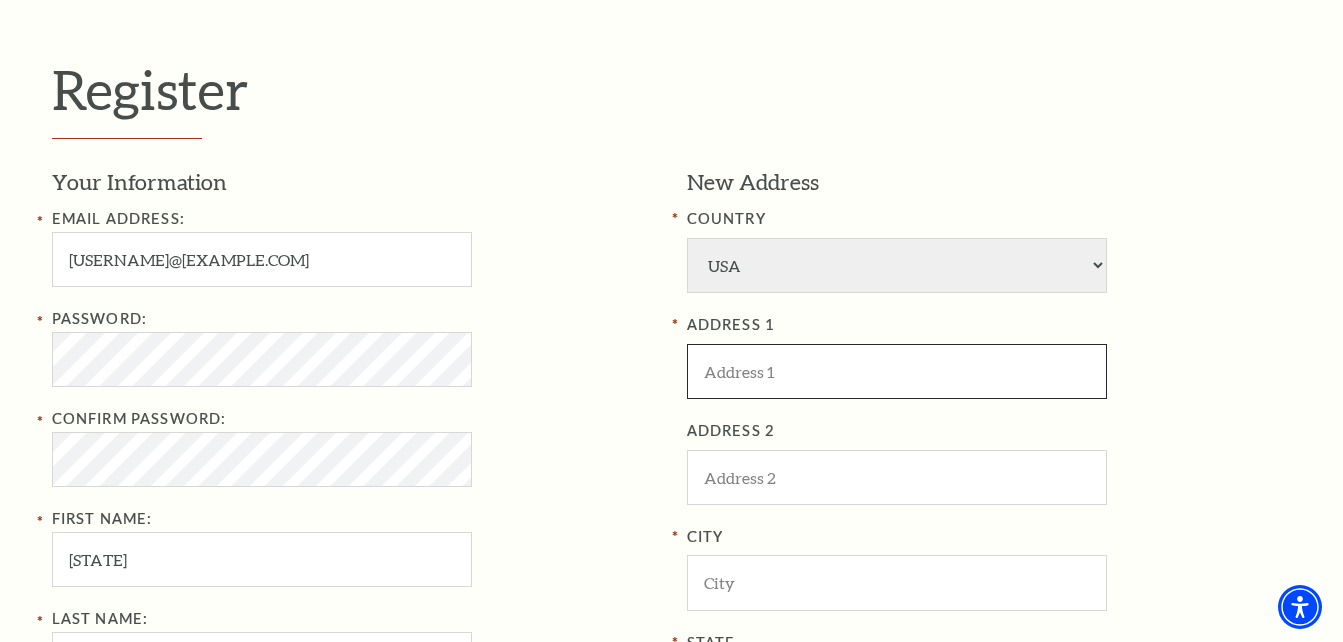 type on "uy" 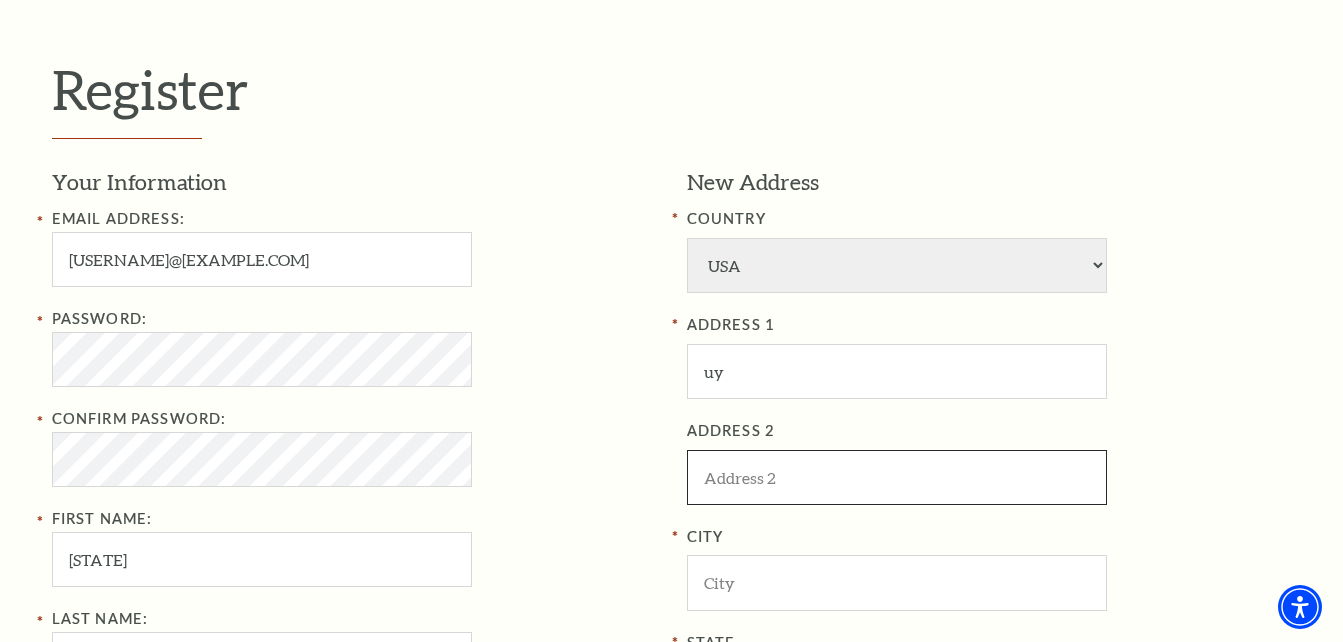 type on "sdf" 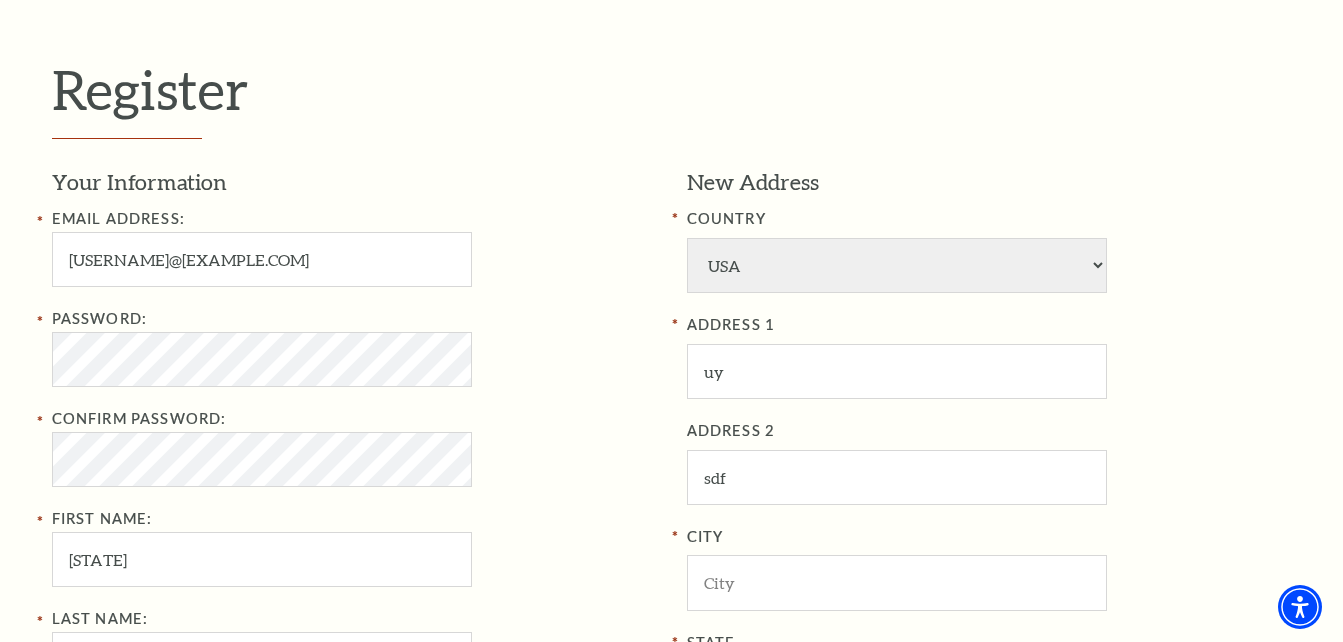 type on "uy" 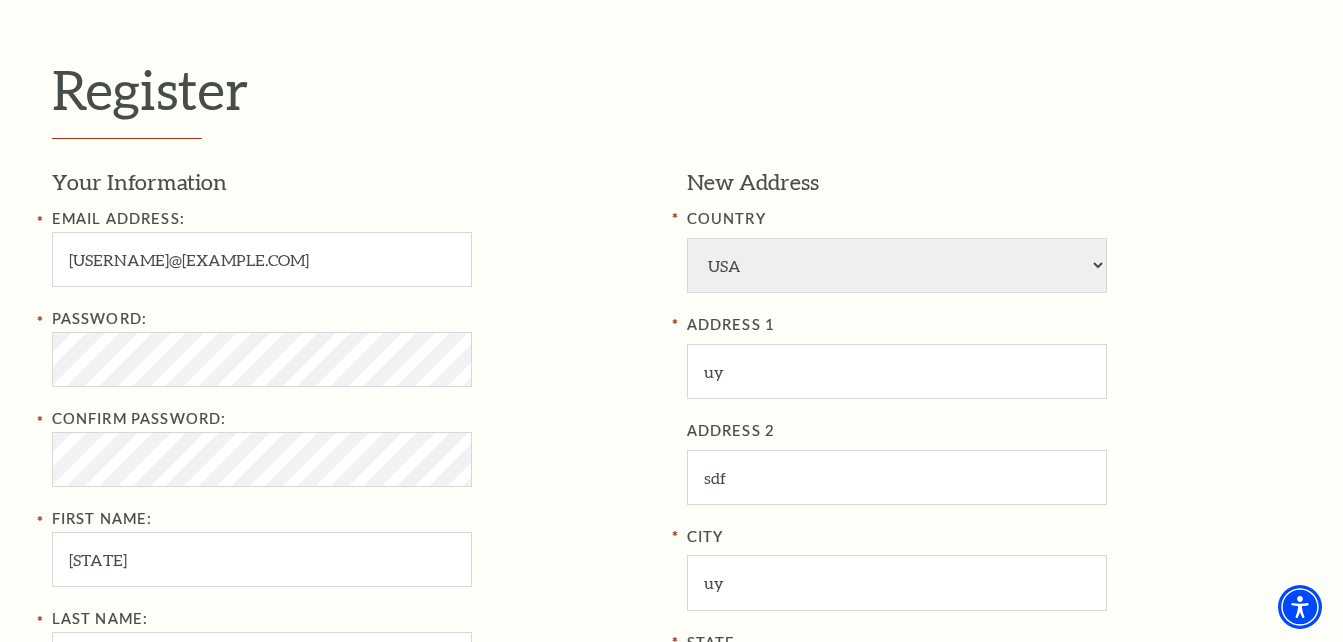 type on "11713" 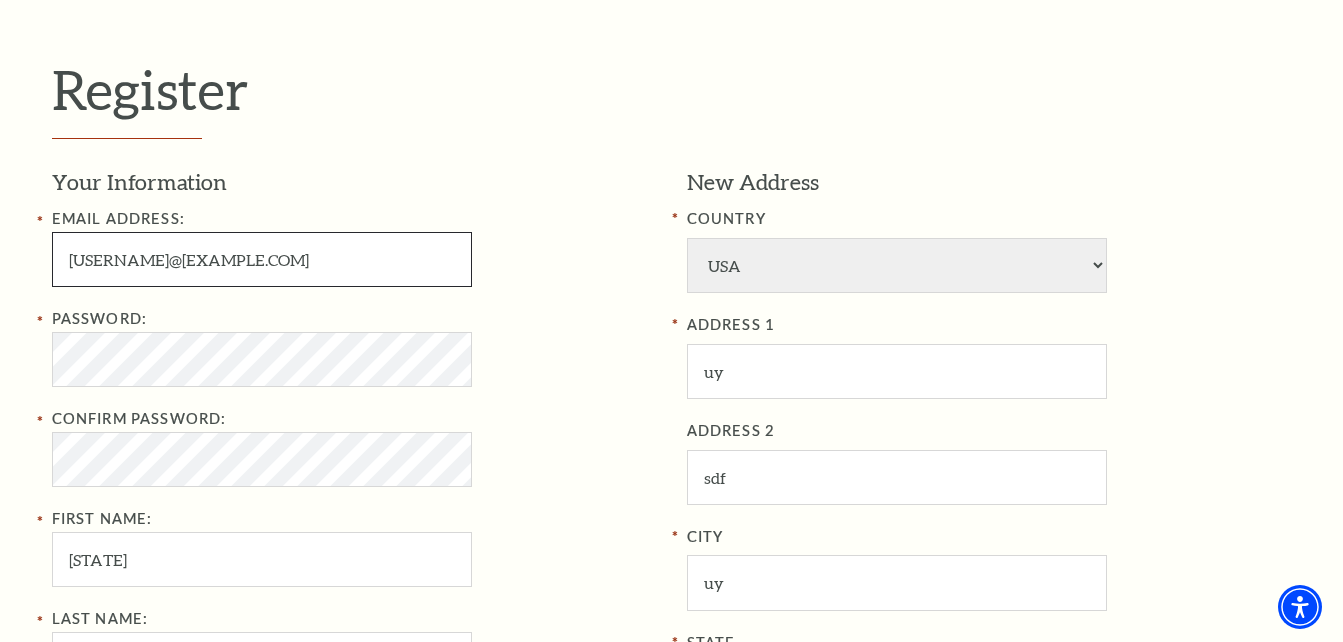 type on "023-456-78663" 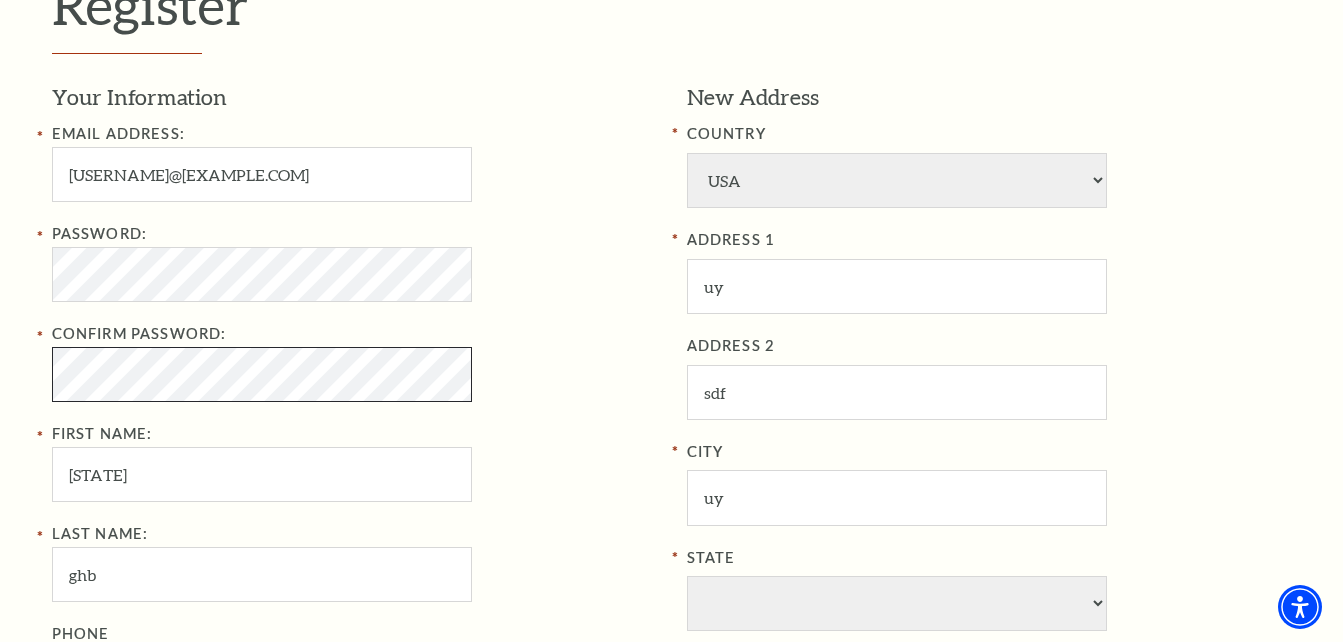 scroll, scrollTop: 700, scrollLeft: 0, axis: vertical 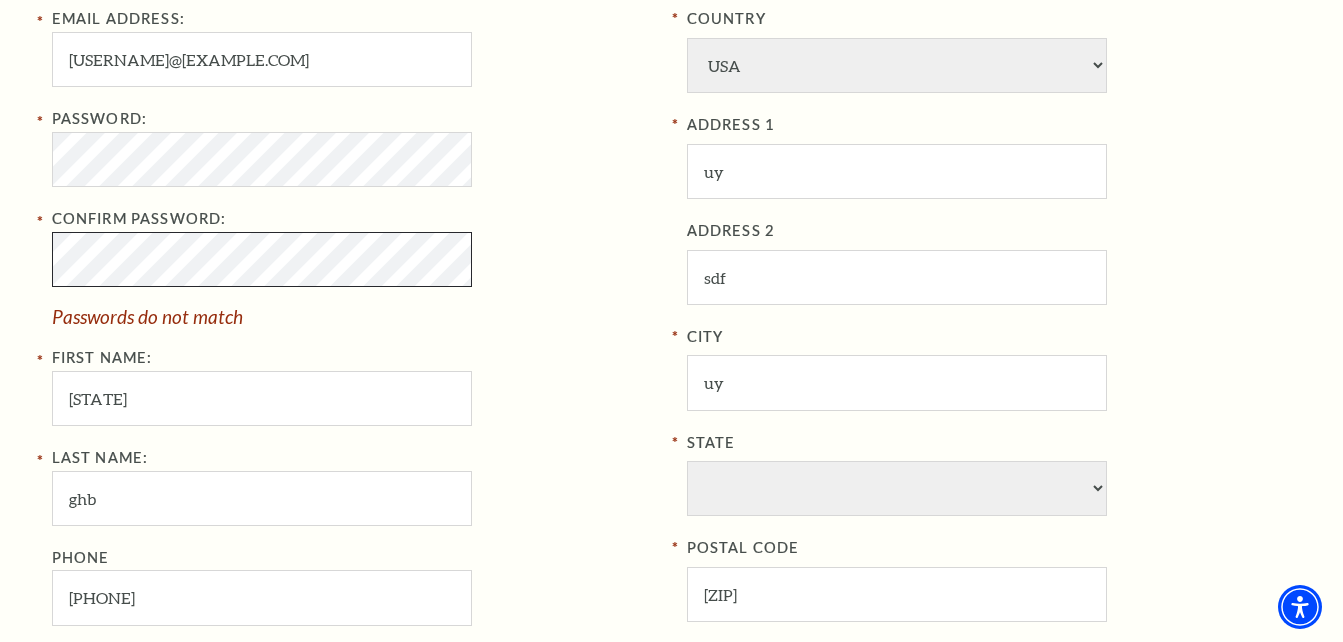 click on "Skip to main content Enable accessibility for low vision Open the accessibility menu
*{
pointer-events: fill;
}
Select: English Español
Tickets & Events
Now On Sale
Parking" at bounding box center [671, -379] 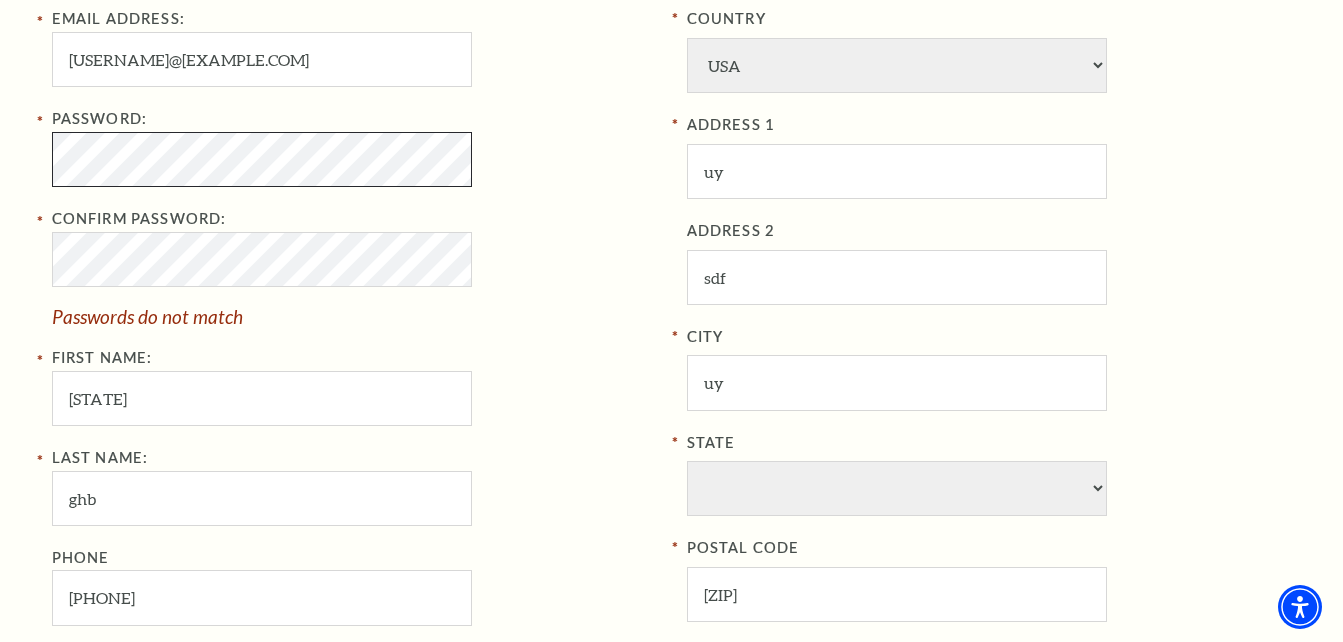 click on "Skip to main content Enable accessibility for low vision Open the accessibility menu
*{
pointer-events: fill;
}
Select: English Español
Tickets & Events
Now On Sale
Parking" at bounding box center [671, -379] 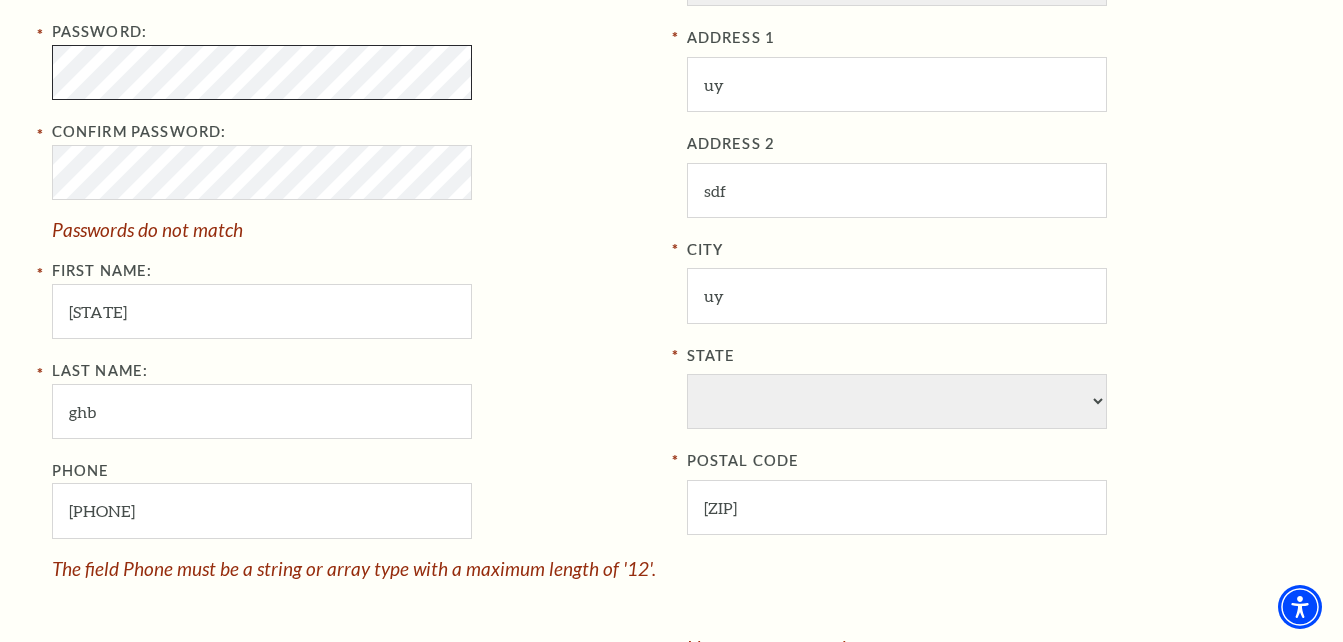 scroll, scrollTop: 900, scrollLeft: 0, axis: vertical 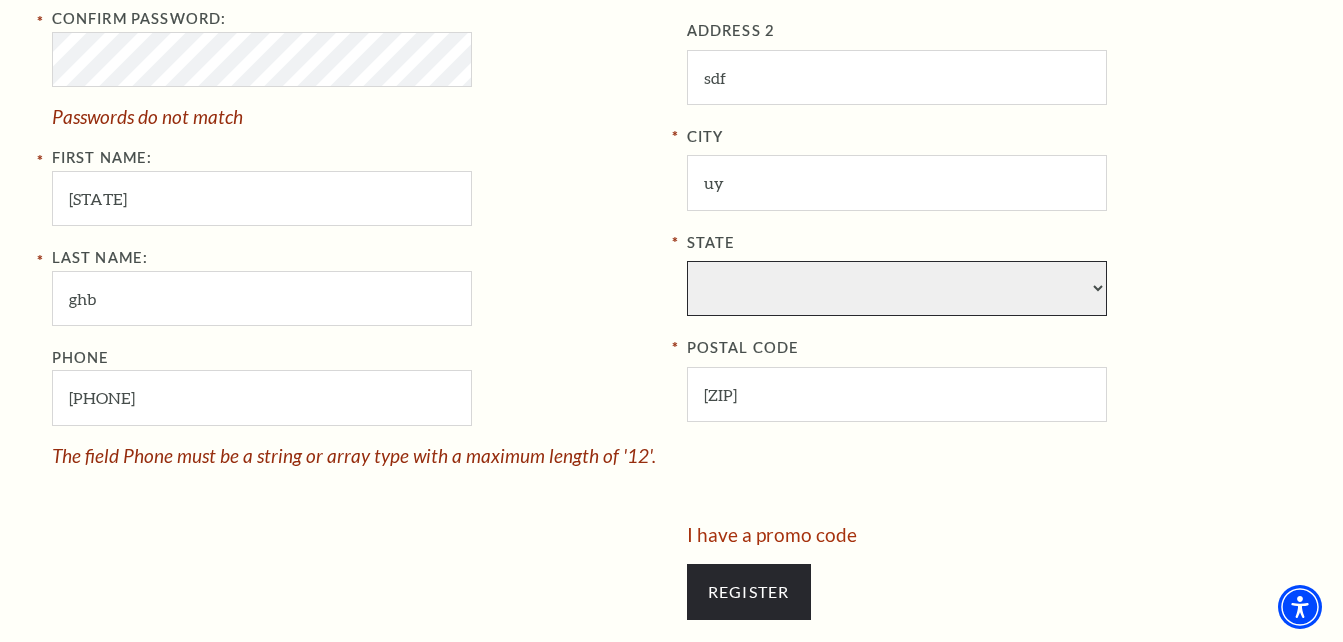 click on "State" at bounding box center (897, 288) 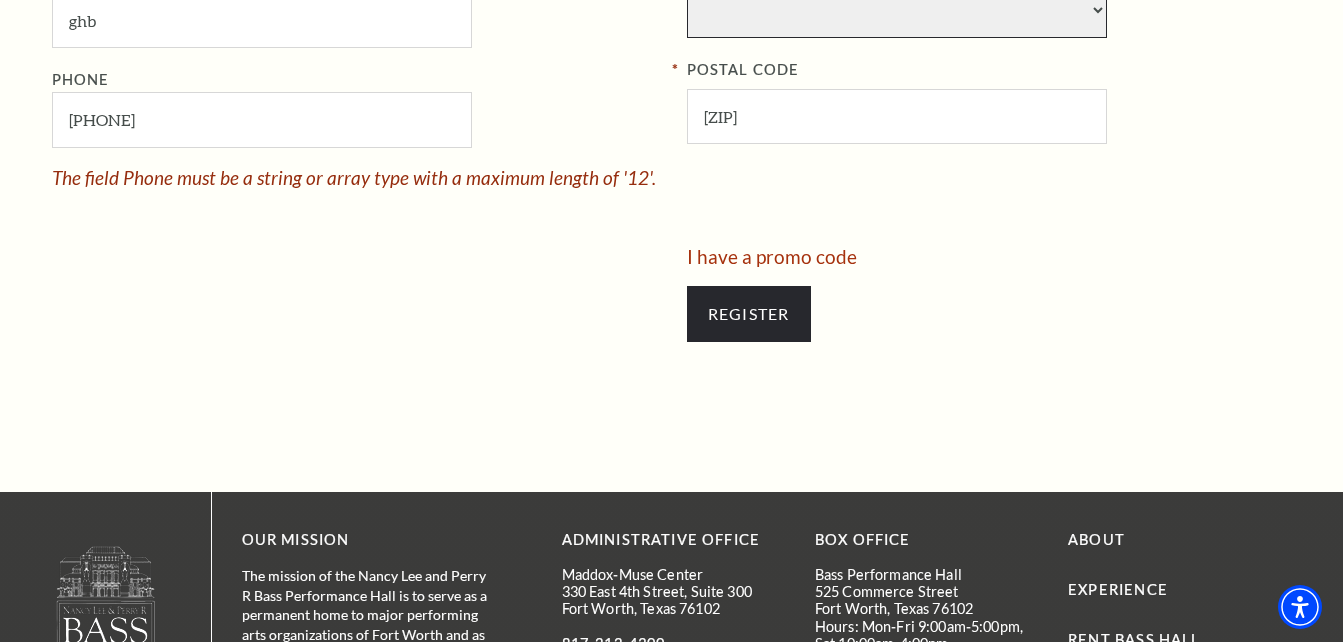 scroll, scrollTop: 1200, scrollLeft: 0, axis: vertical 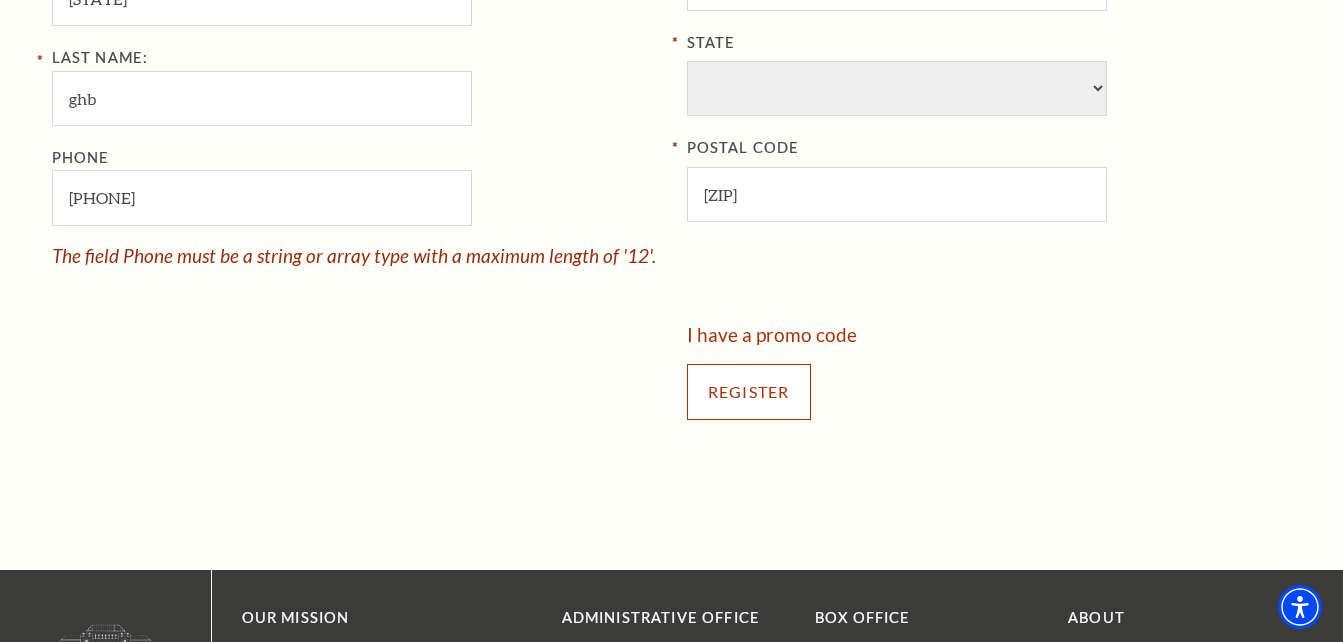 click on "Register" at bounding box center (749, 392) 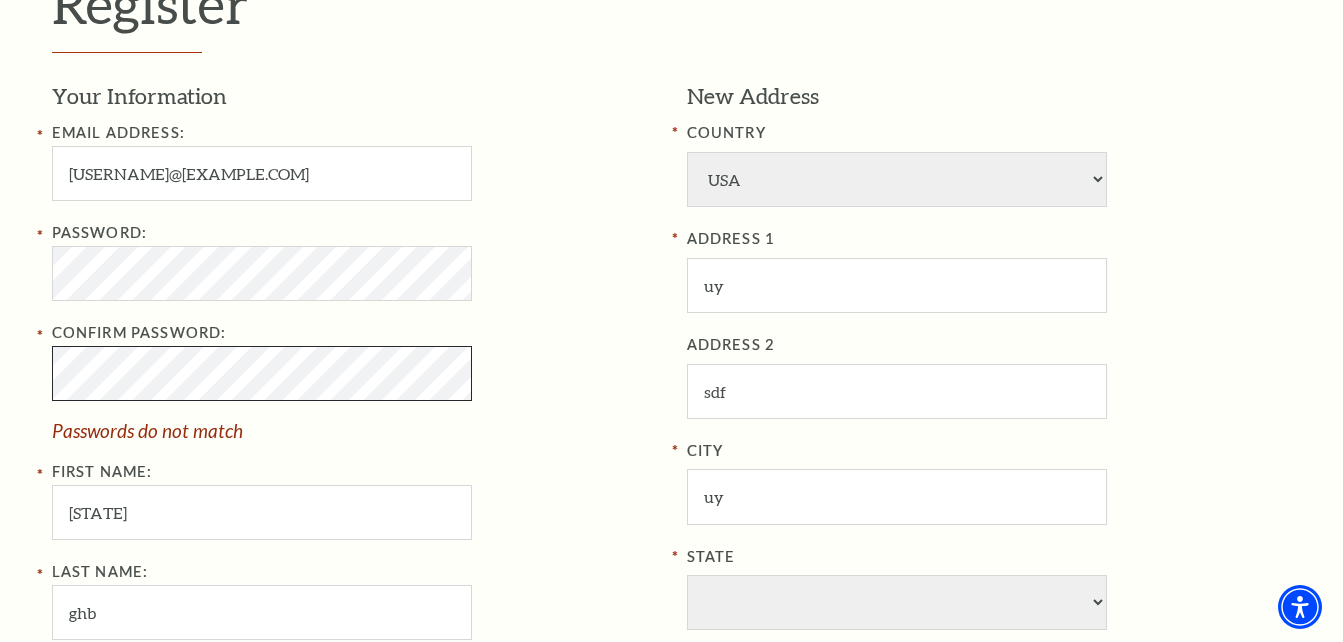 scroll, scrollTop: 538, scrollLeft: 0, axis: vertical 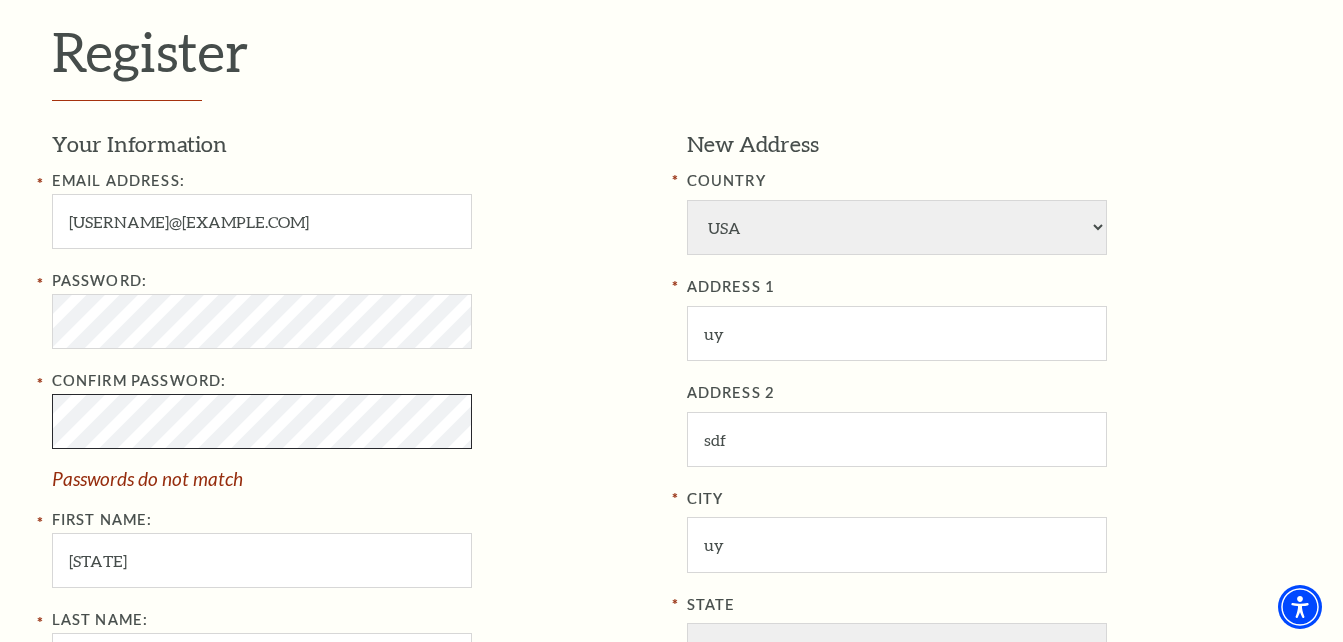 click on "Skip to main content Enable accessibility for low vision Open the accessibility menu
*{
pointer-events: fill;
}
Select: English Español
Tickets & Events
Now On Sale
Parking" at bounding box center (671, -217) 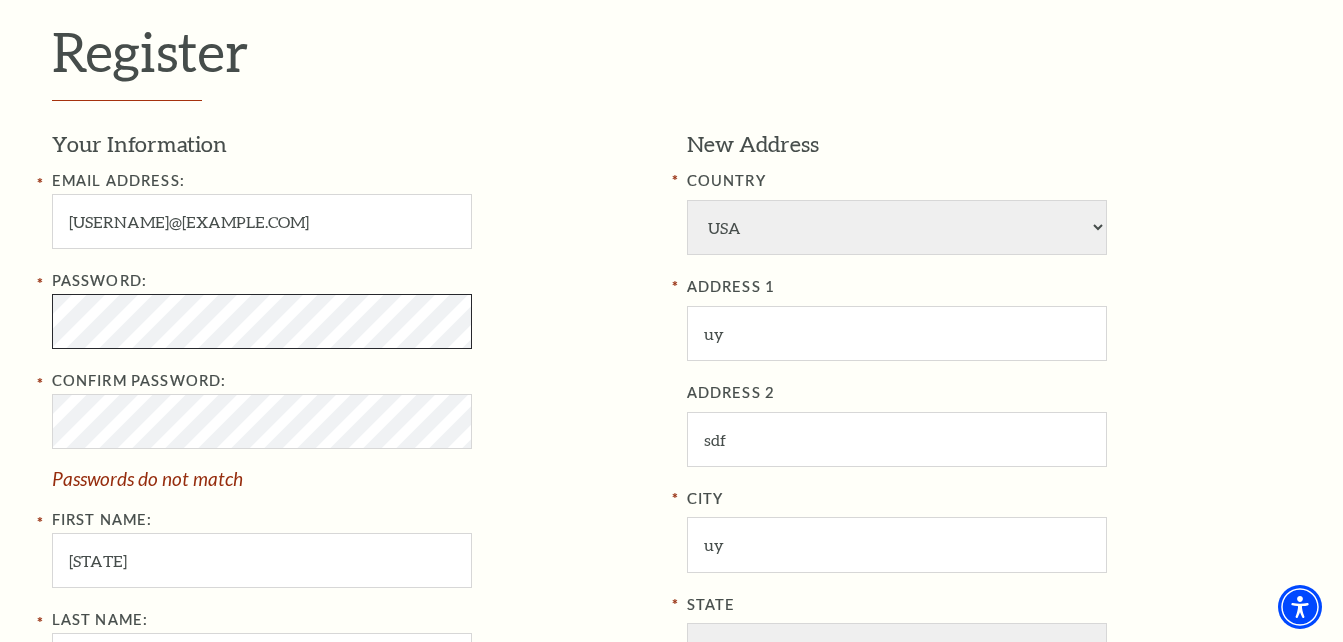 click on "Skip to main content Enable accessibility for low vision Open the accessibility menu
*{
pointer-events: fill;
}
Select: English Español
Tickets & Events
Now On Sale
Parking" at bounding box center [671, -217] 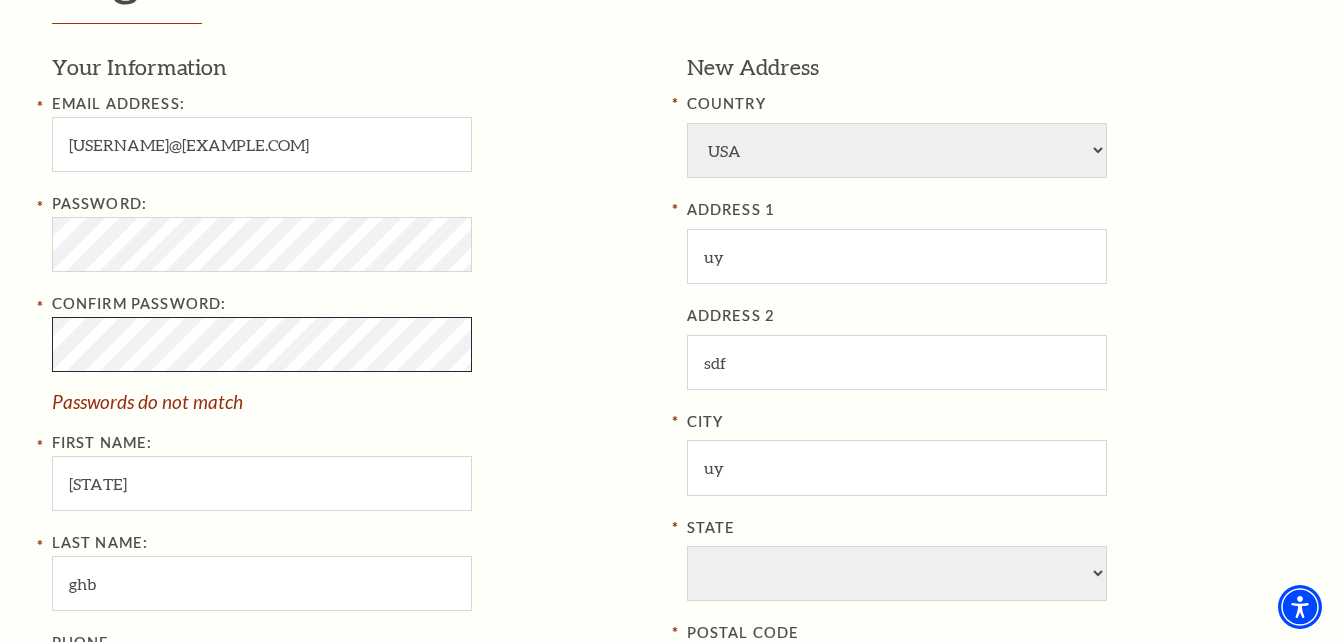 scroll, scrollTop: 738, scrollLeft: 0, axis: vertical 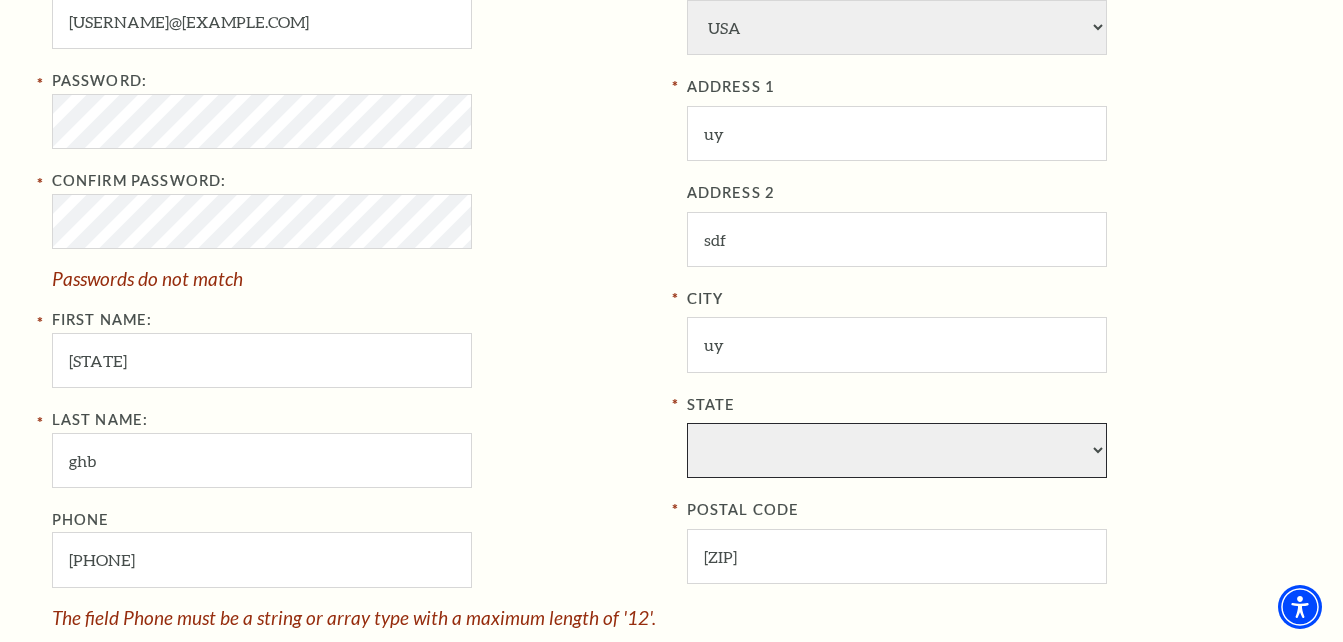 click on "State" at bounding box center [897, 450] 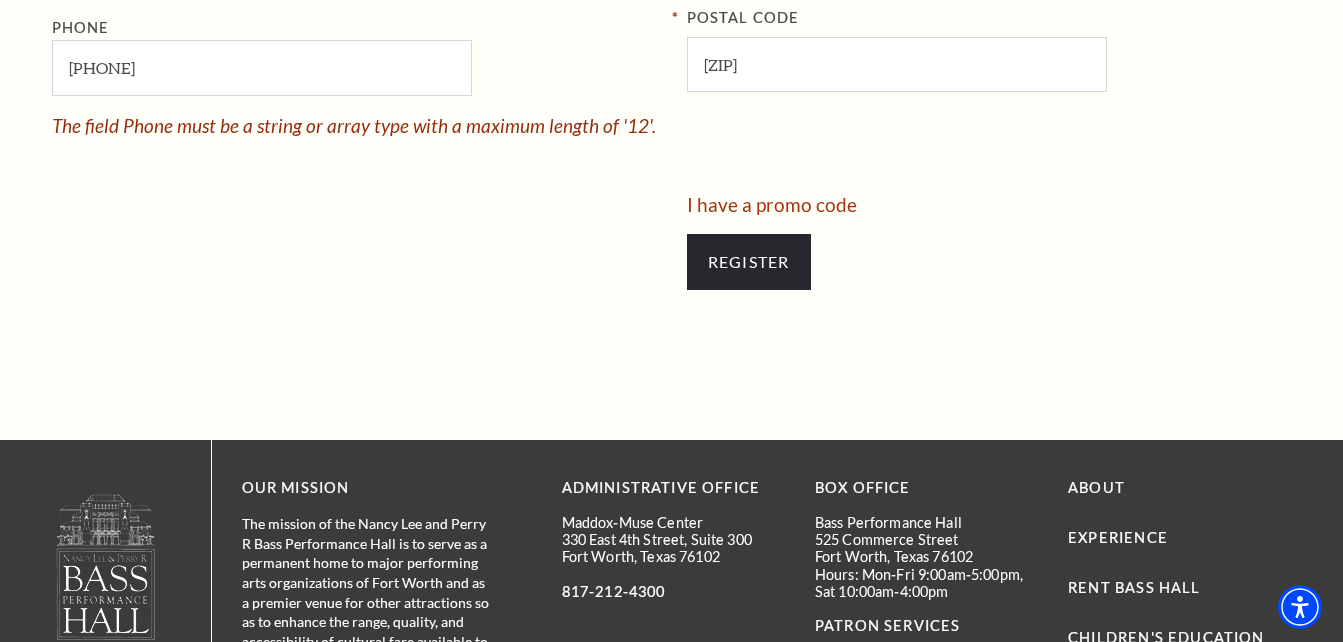 scroll, scrollTop: 1238, scrollLeft: 0, axis: vertical 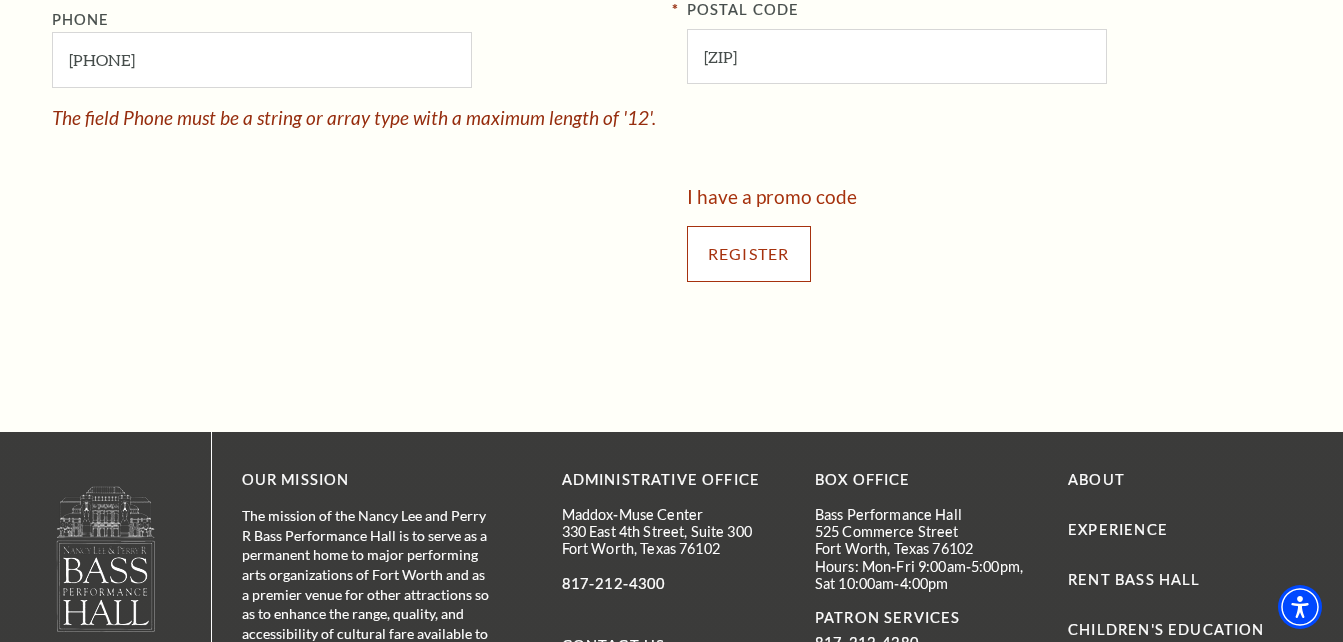 click on "Register" at bounding box center [749, 254] 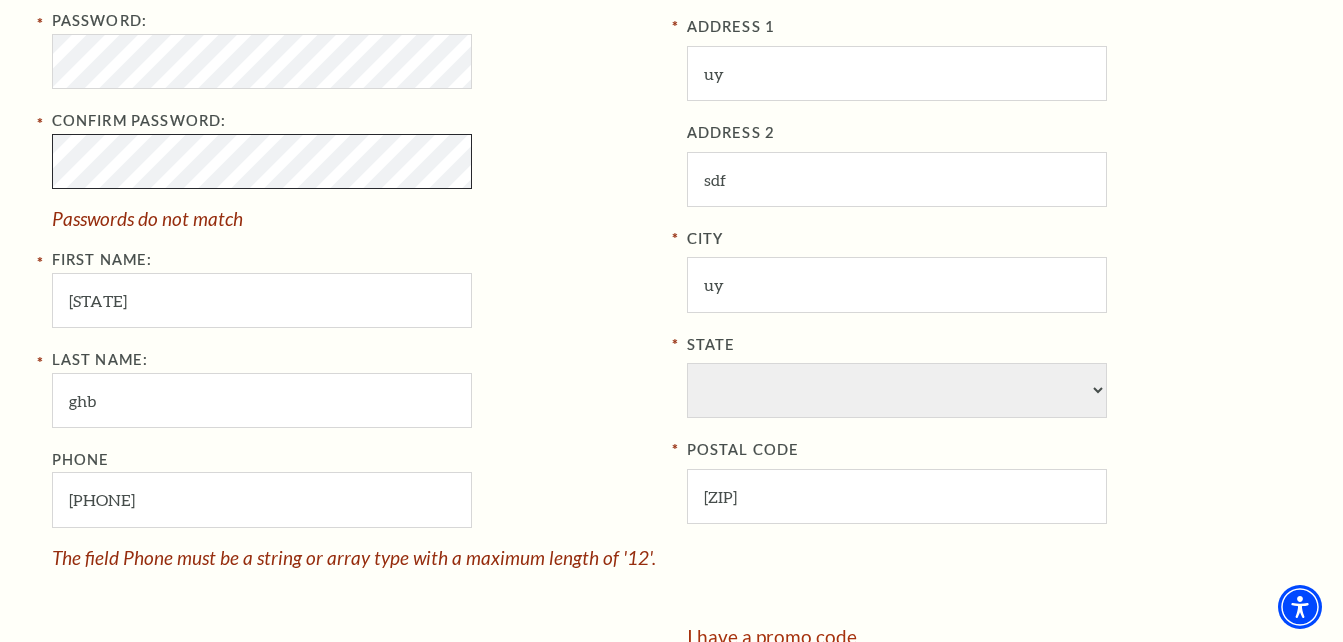 scroll, scrollTop: 800, scrollLeft: 0, axis: vertical 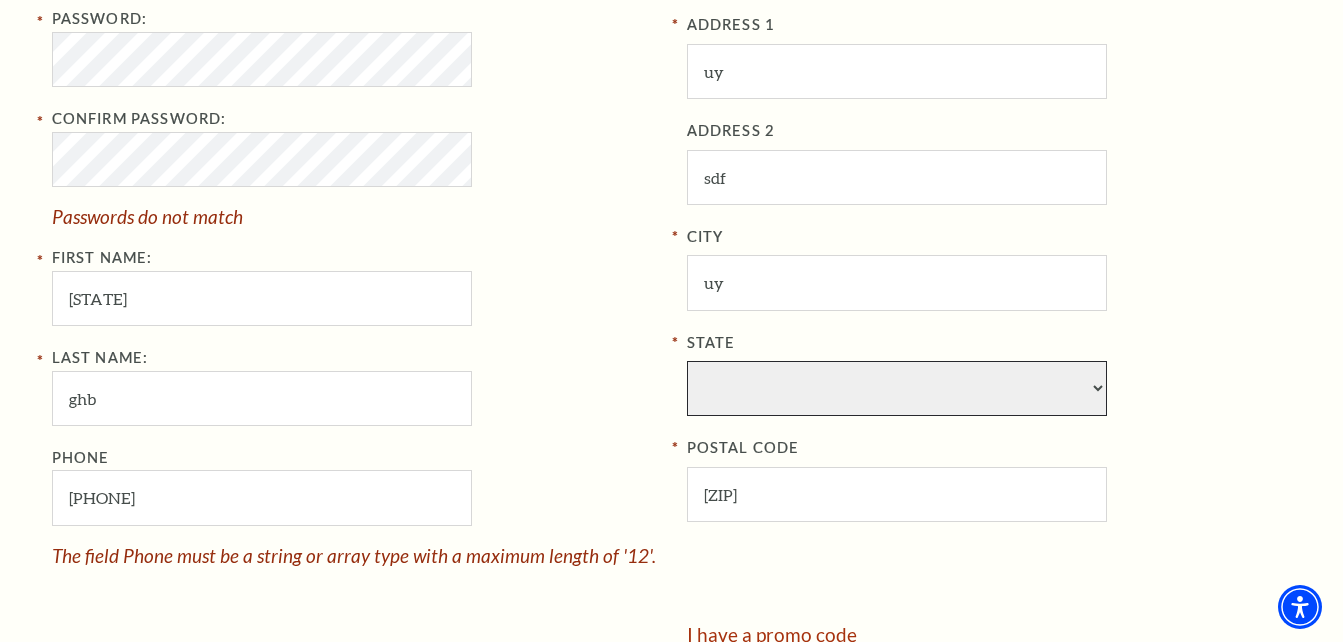 click on "State" at bounding box center [897, 388] 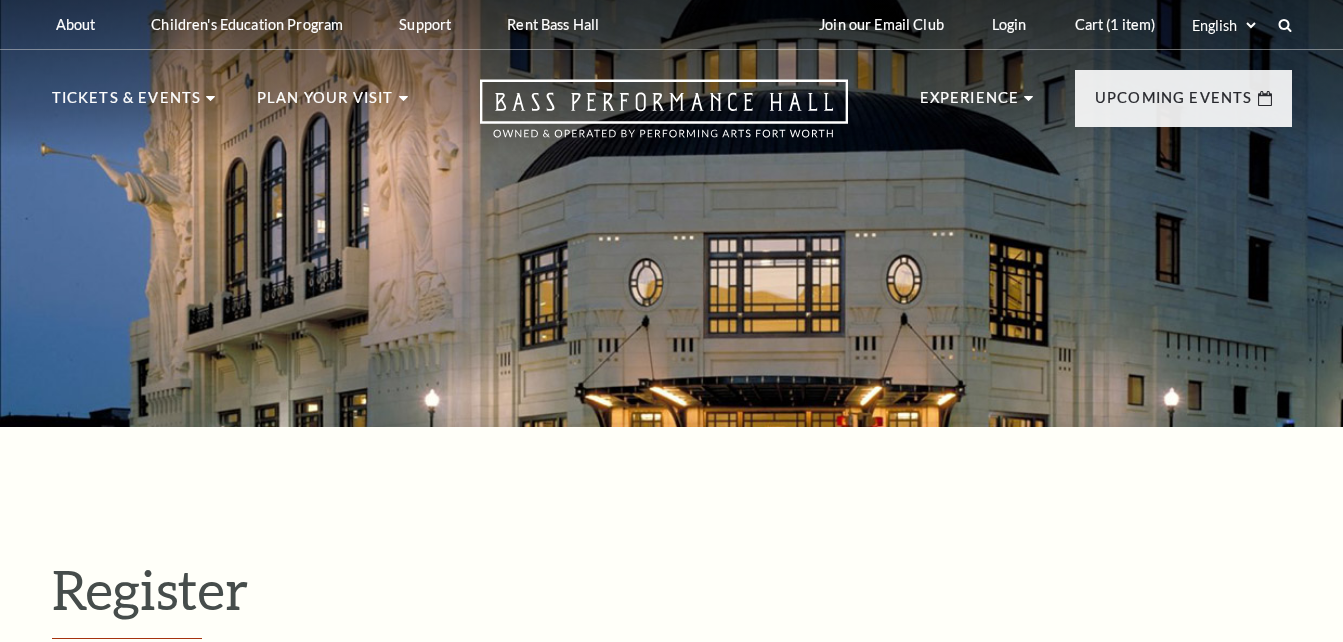 select on "1" 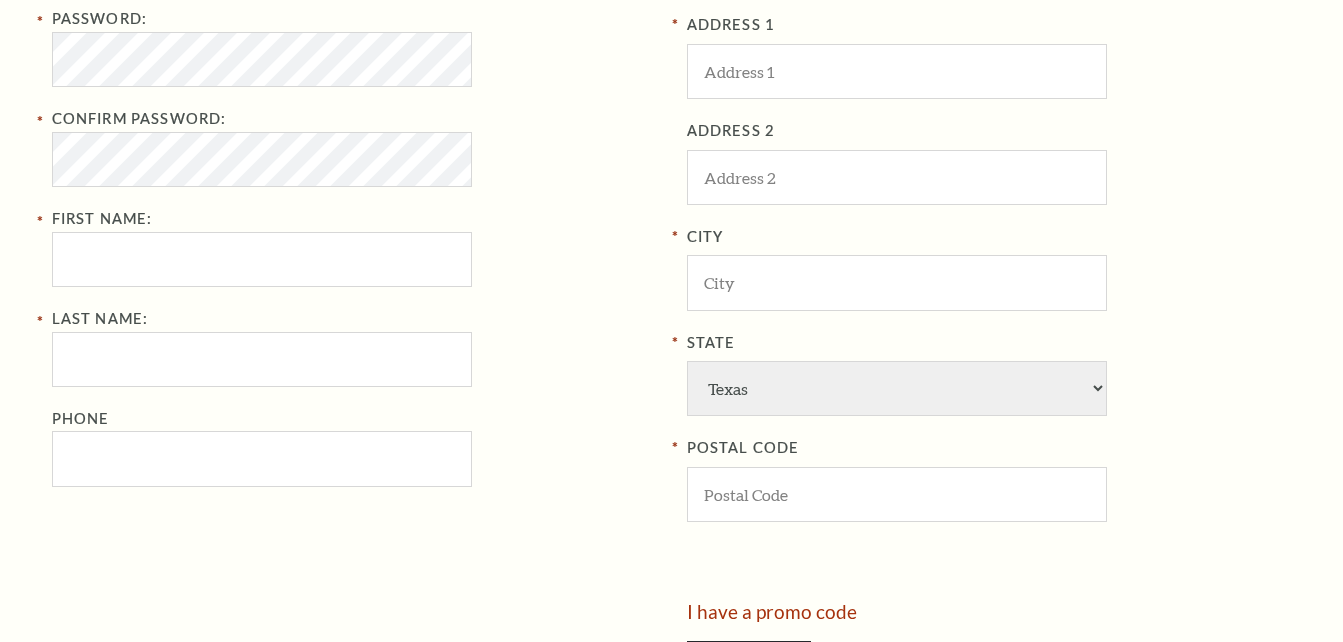 scroll, scrollTop: 0, scrollLeft: 0, axis: both 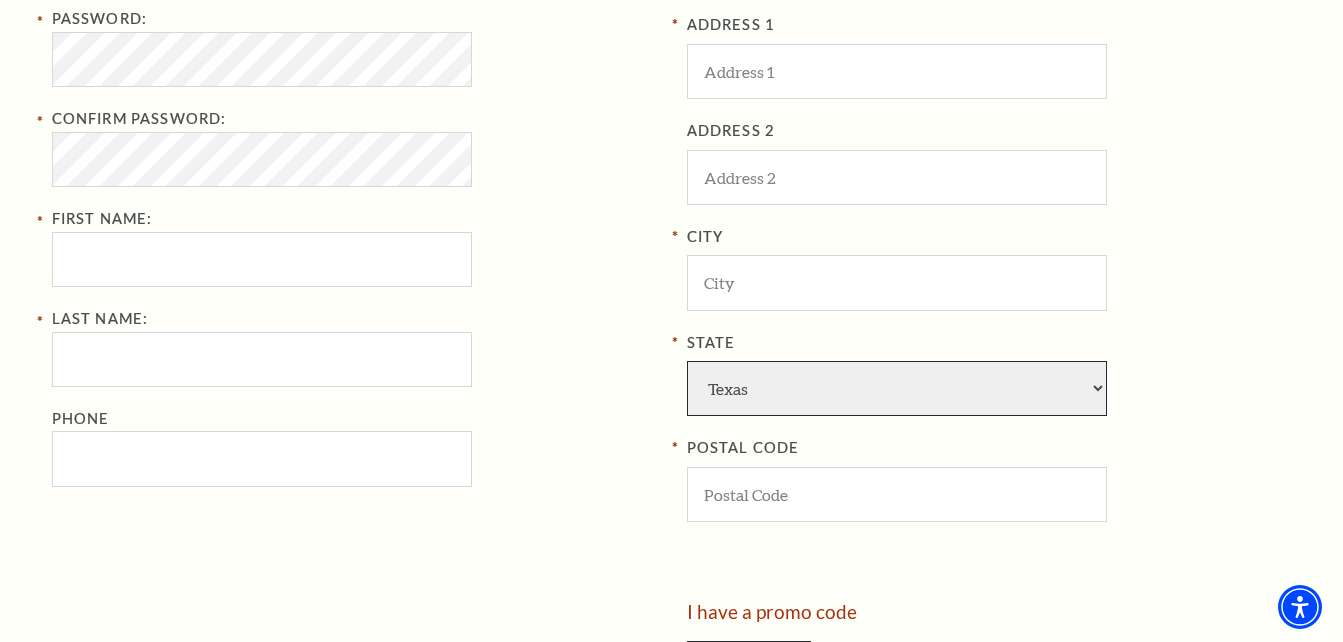 click on "Alabama Alaska American Embassy American Embassy American Samoa Arizona Arkansas Armed Forces California Colorado Connecticut D.C. Delaware Florida Georgia Guam Hawaii Idaho Illinois Indiana Iowa Kansas Kentucky Louisiana Maine Marshall Islands Maryland Massachusetts Michigan Micronesia Minnesota Mississippi Missouri Montana Nebraska Nevada New Hampshire New Jersey New Mexico New York North Carolina North Dakota Northern Mariana Is. Ohio Oklahoma Oregon Palau Pennsylvania Puerto Rico Rhode Island South Carolina South Dakota Tennessee Texas Trust Territories Utah Vermont Virgin Islands Virginia Washington West Virginia Wisconsin Wyoming" at bounding box center (897, 388) 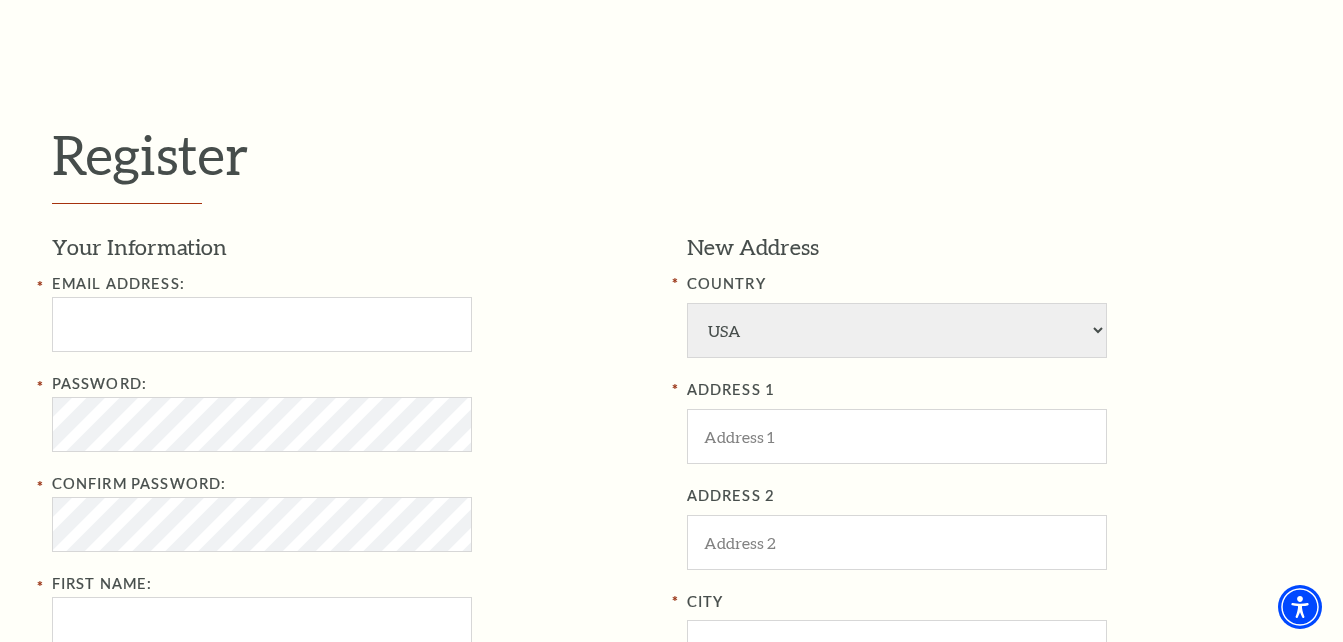 scroll, scrollTop: 400, scrollLeft: 0, axis: vertical 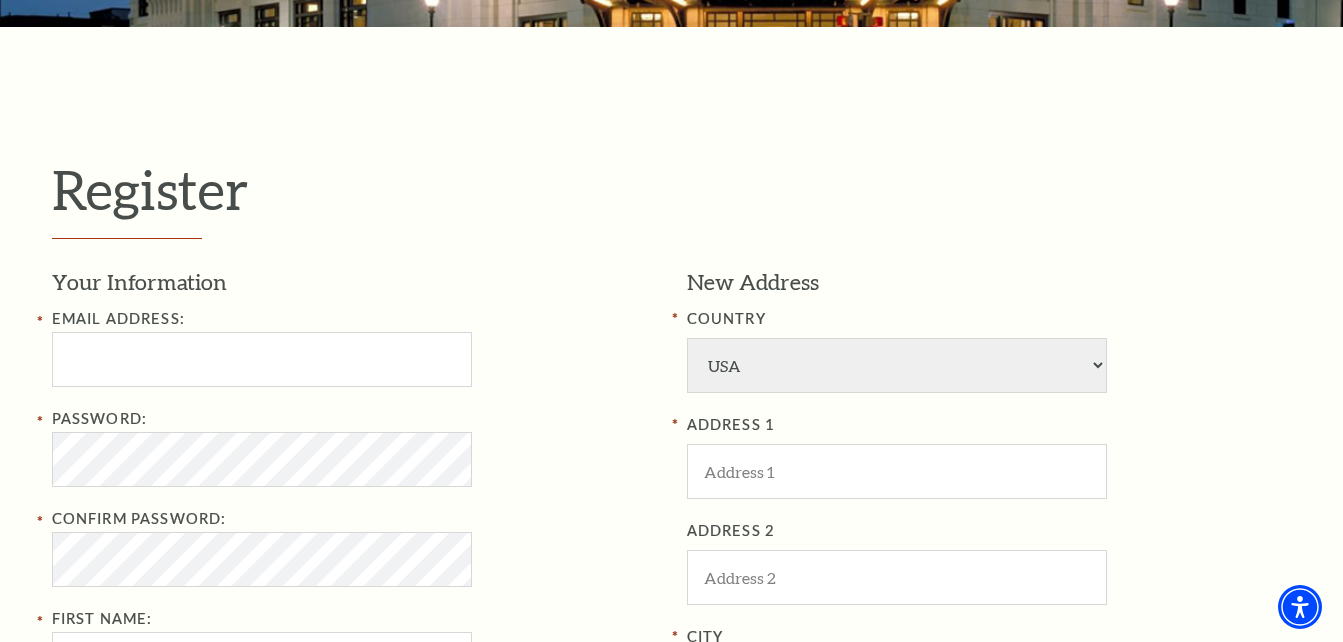 click on "Your Information" at bounding box center [354, 282] 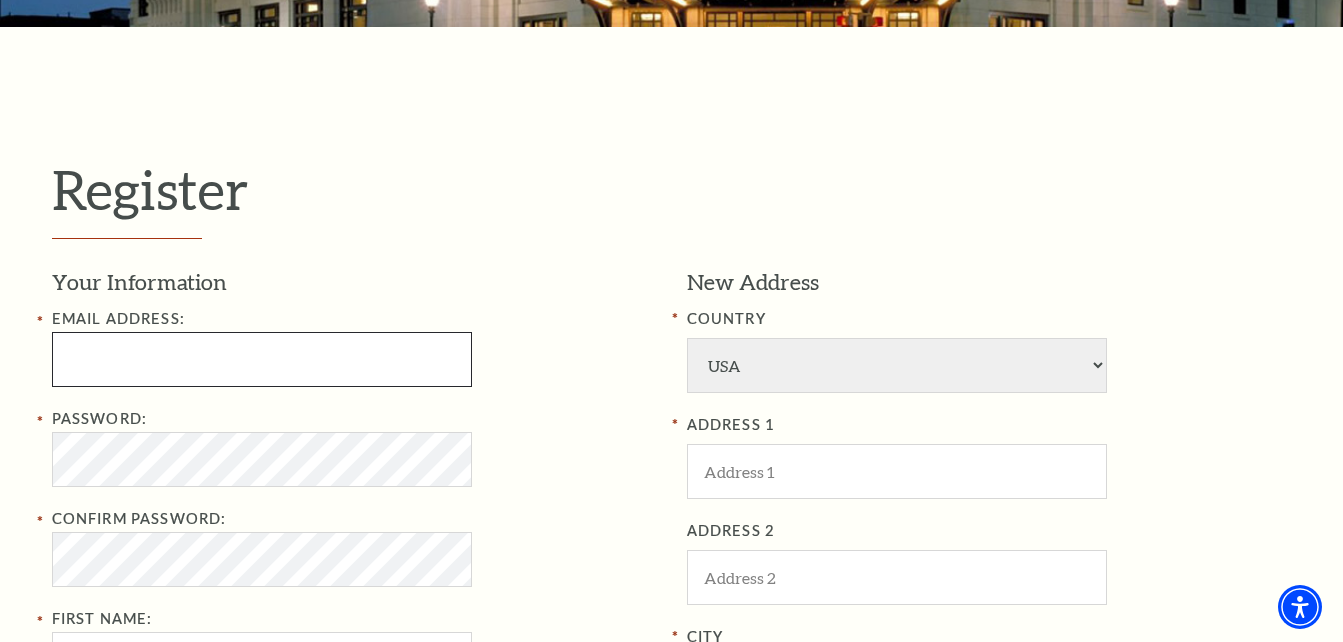 click at bounding box center [262, 359] 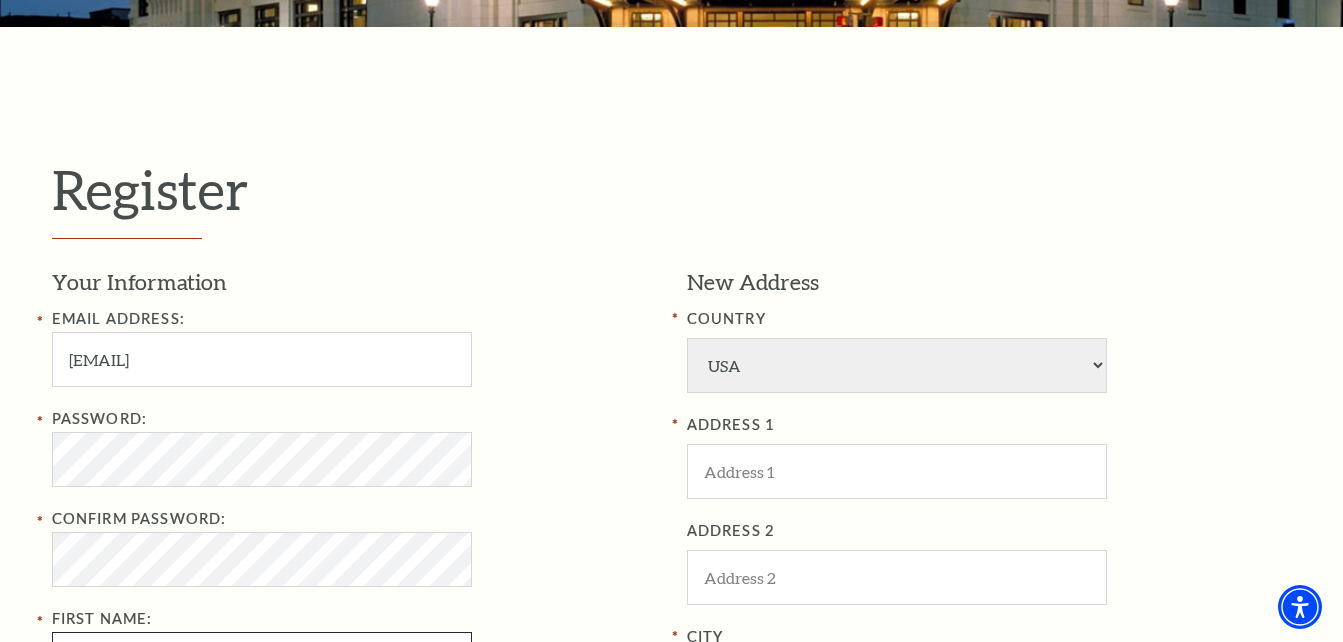 type on "LY LY" 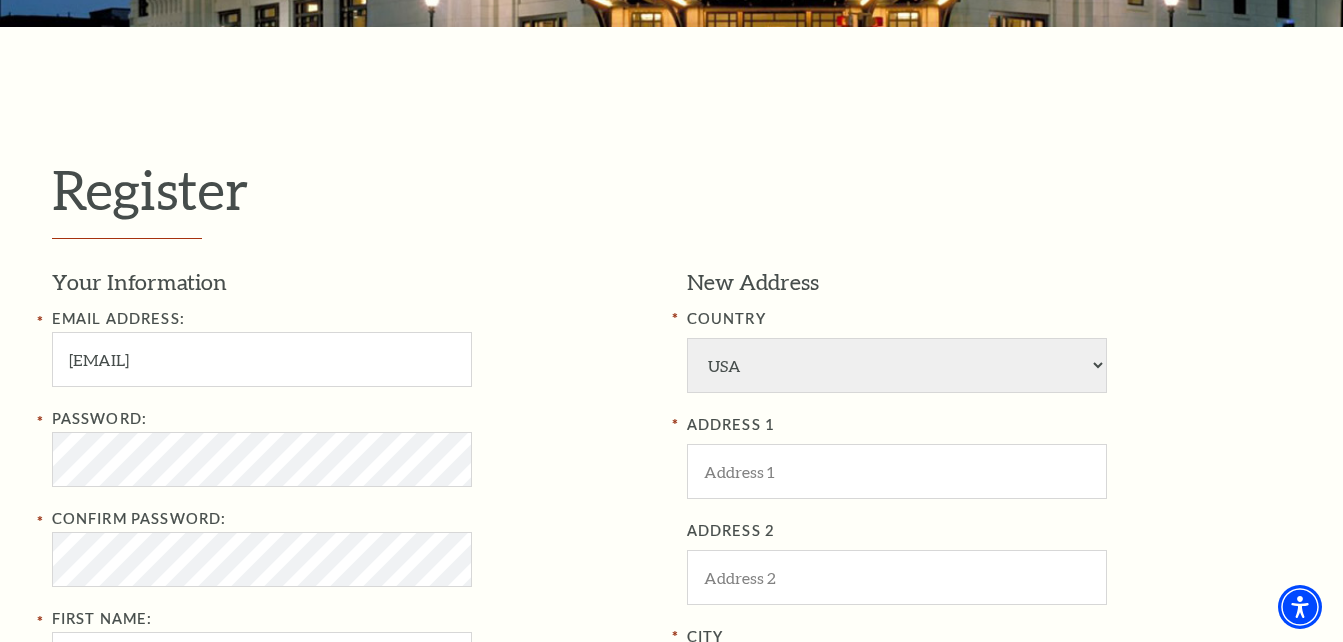 type on "LY LY" 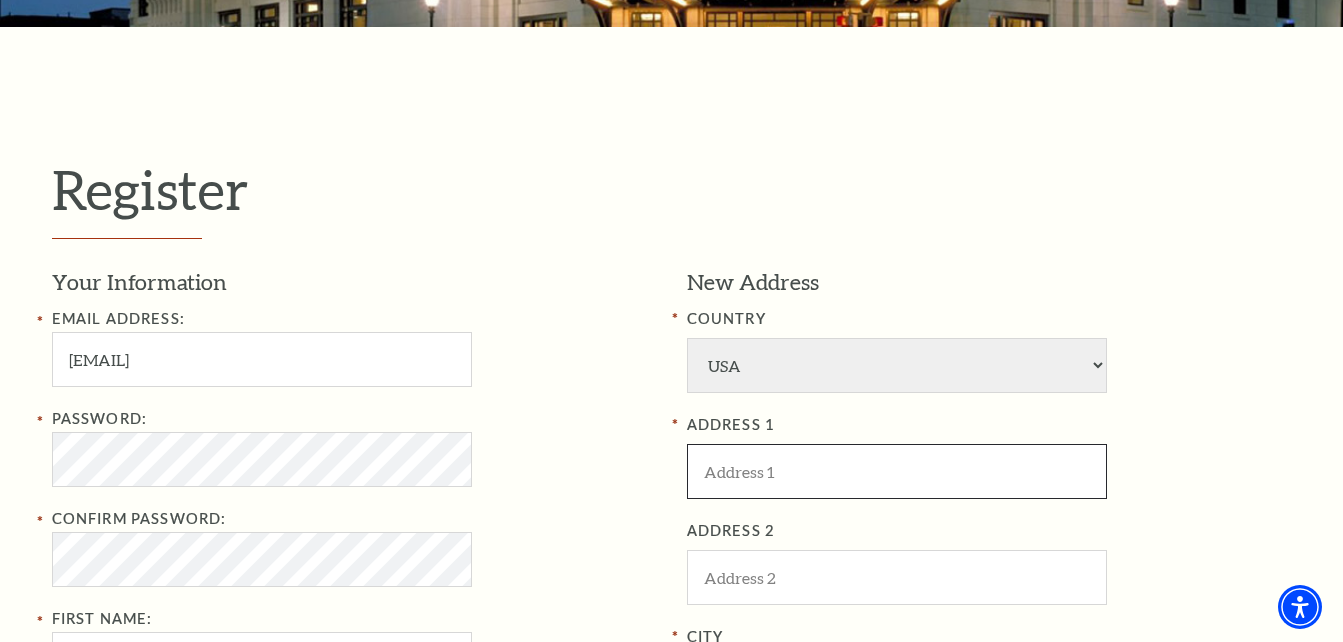 type on "sf" 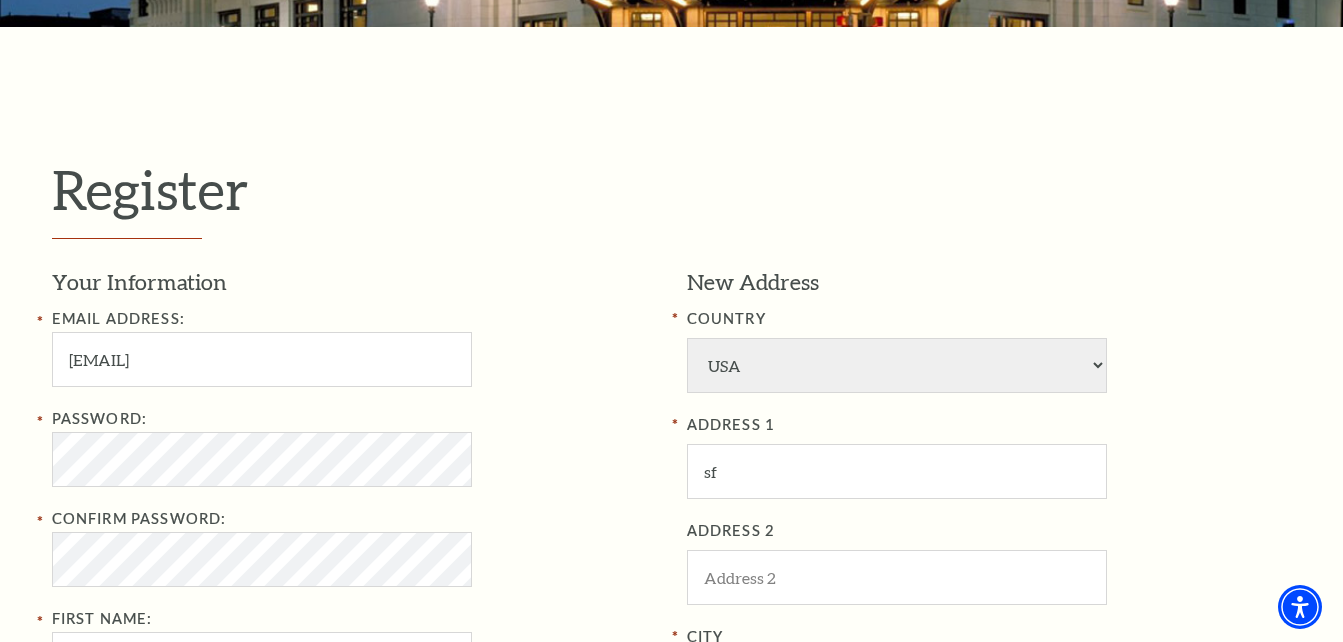 type on "sdf" 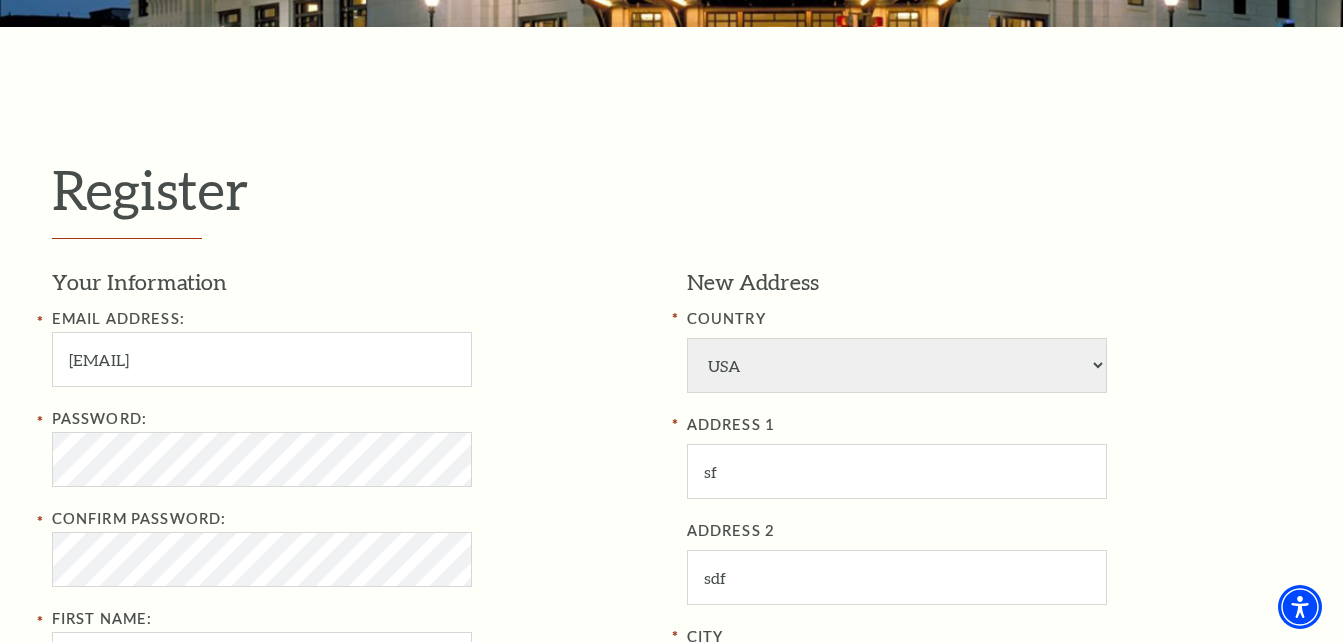type on "ffs" 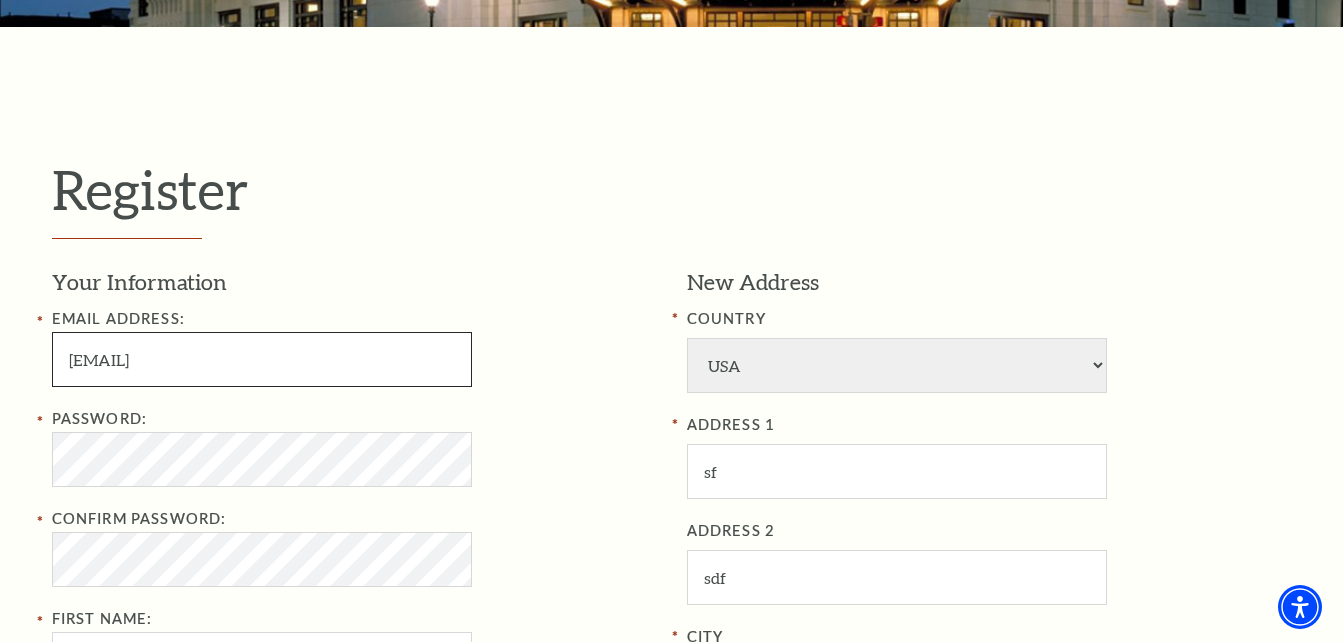 type on "[PHONE]" 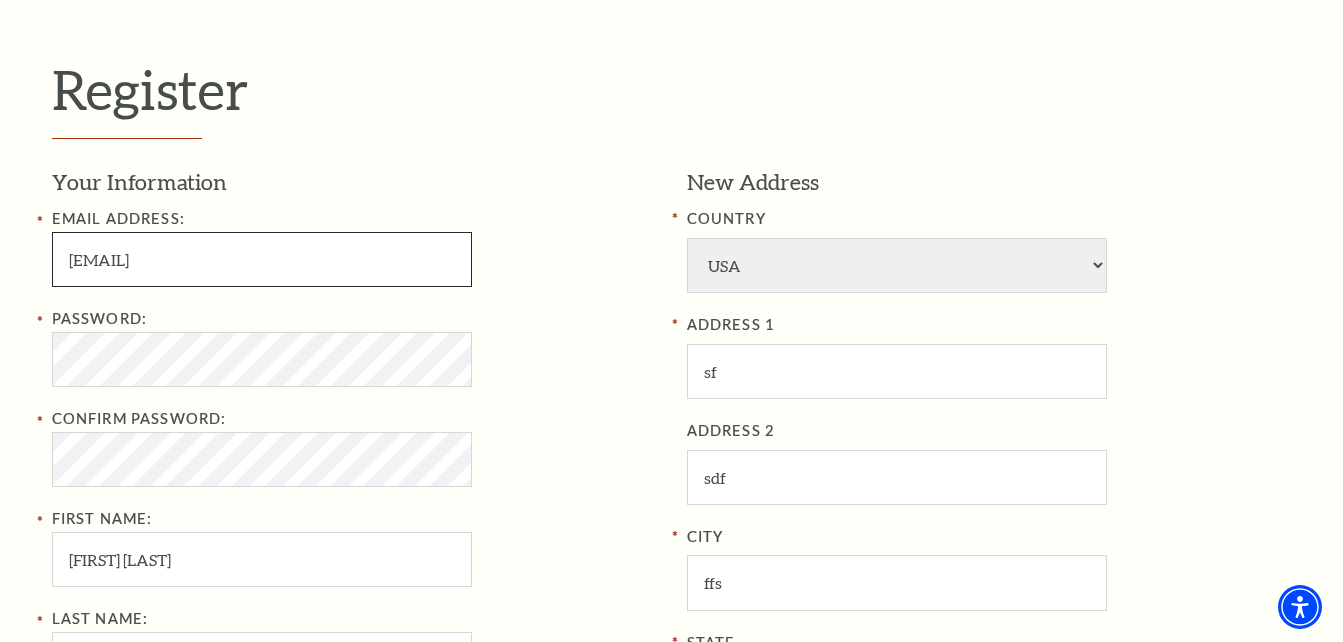 scroll, scrollTop: 700, scrollLeft: 0, axis: vertical 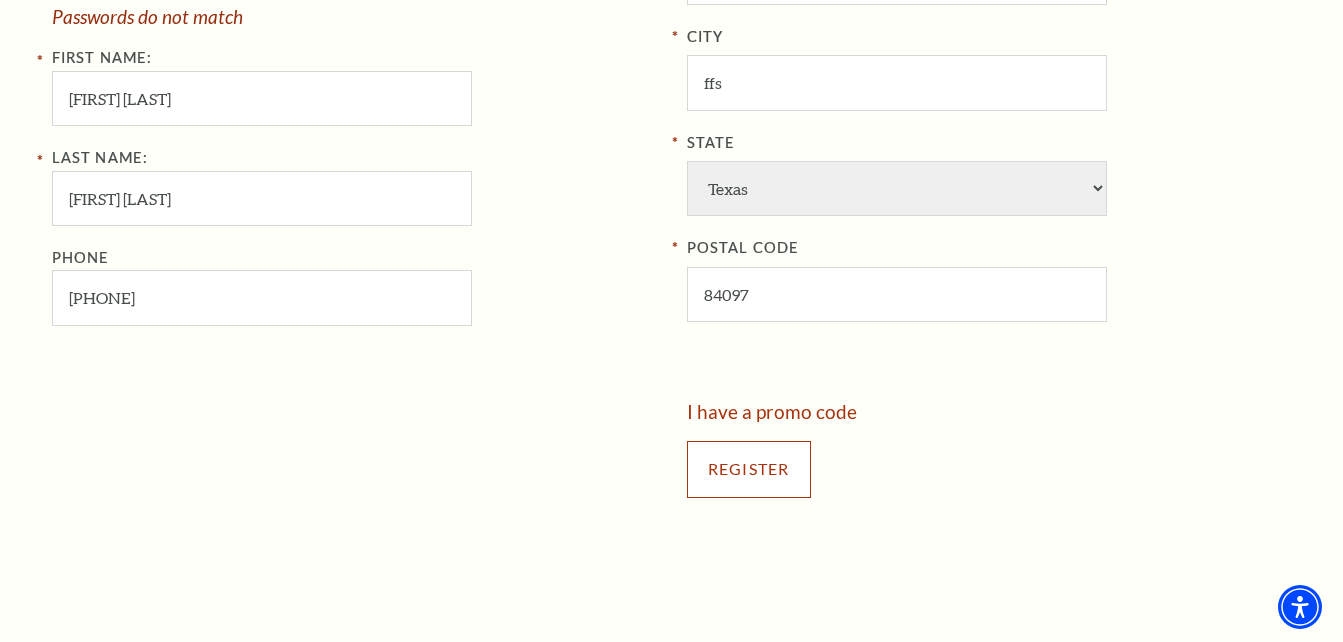 click on "Register" at bounding box center [749, 469] 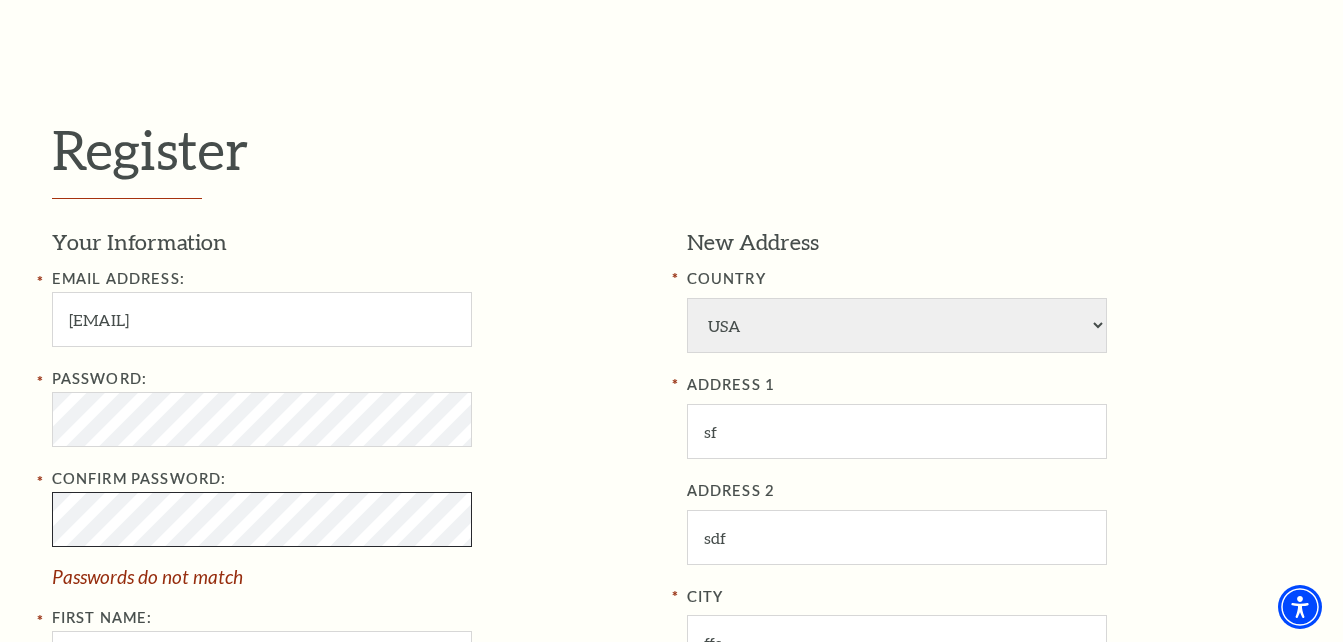 scroll, scrollTop: 438, scrollLeft: 0, axis: vertical 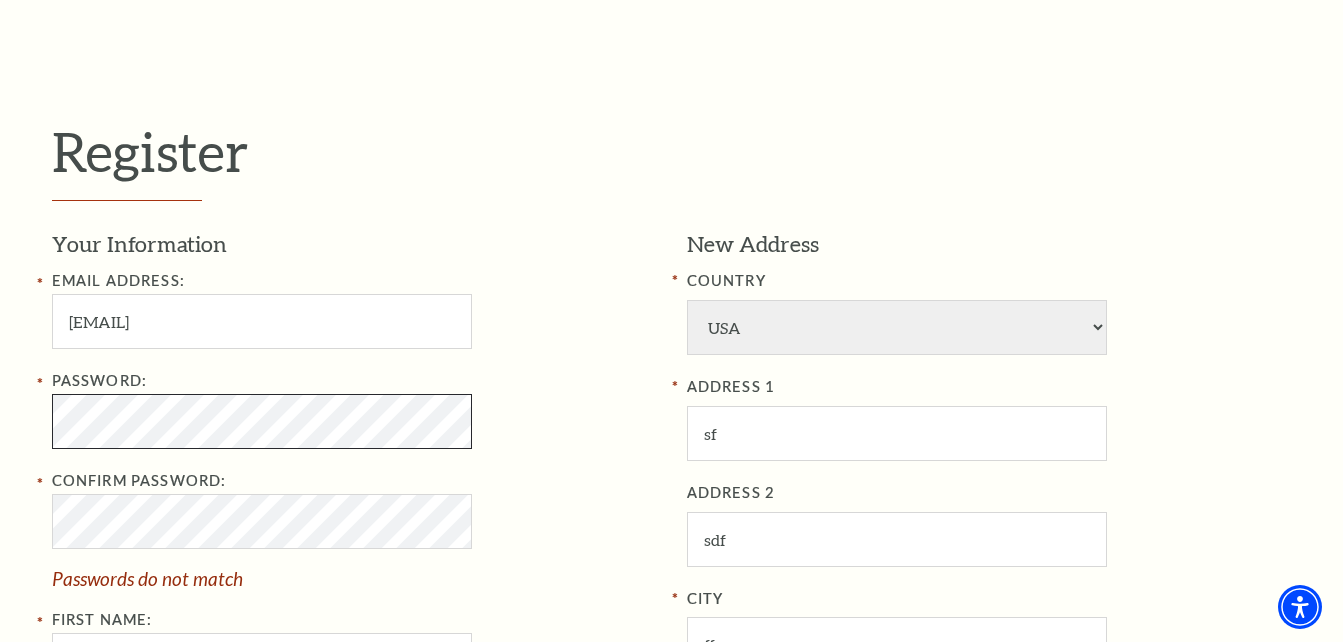 click on "Skip to main content Enable accessibility for low vision Open the accessibility menu
*{
pointer-events: fill;
}
Select: English Español
Tickets & Events
Now On Sale
Parking" at bounding box center (671, -117) 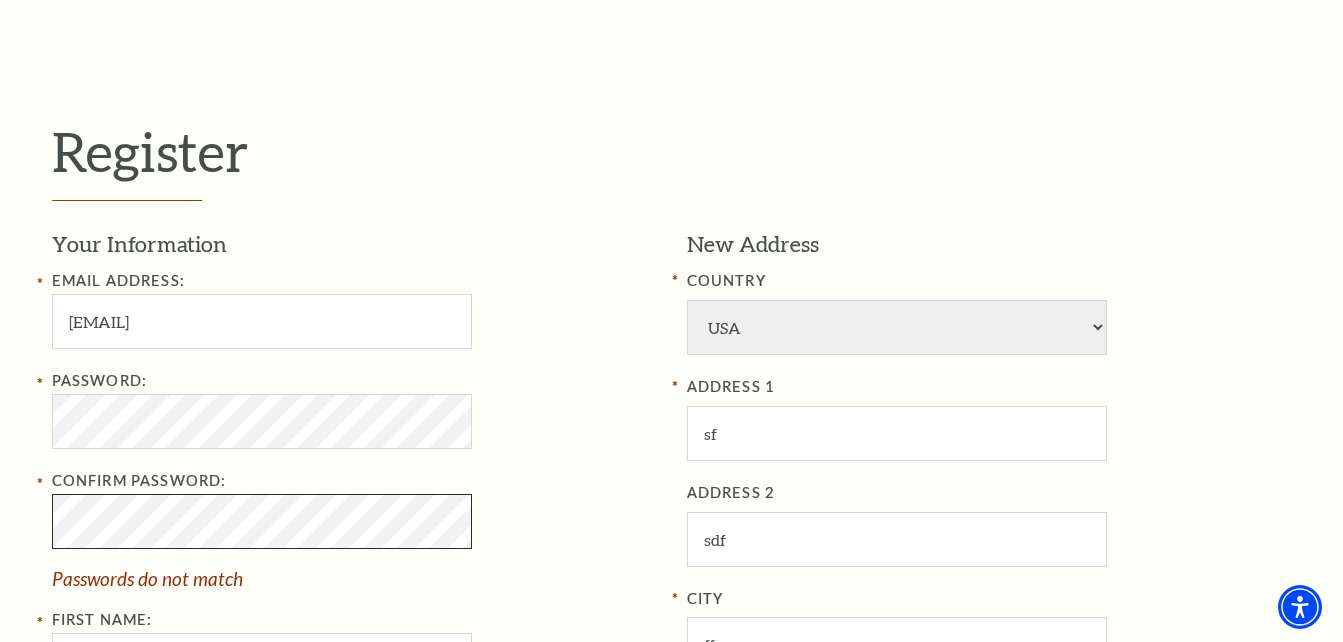 click on "Skip to main content Enable accessibility for low vision Open the accessibility menu
*{
pointer-events: fill;
}
Select: English Español
Tickets & Events
Now On Sale
Parking" at bounding box center [671, -117] 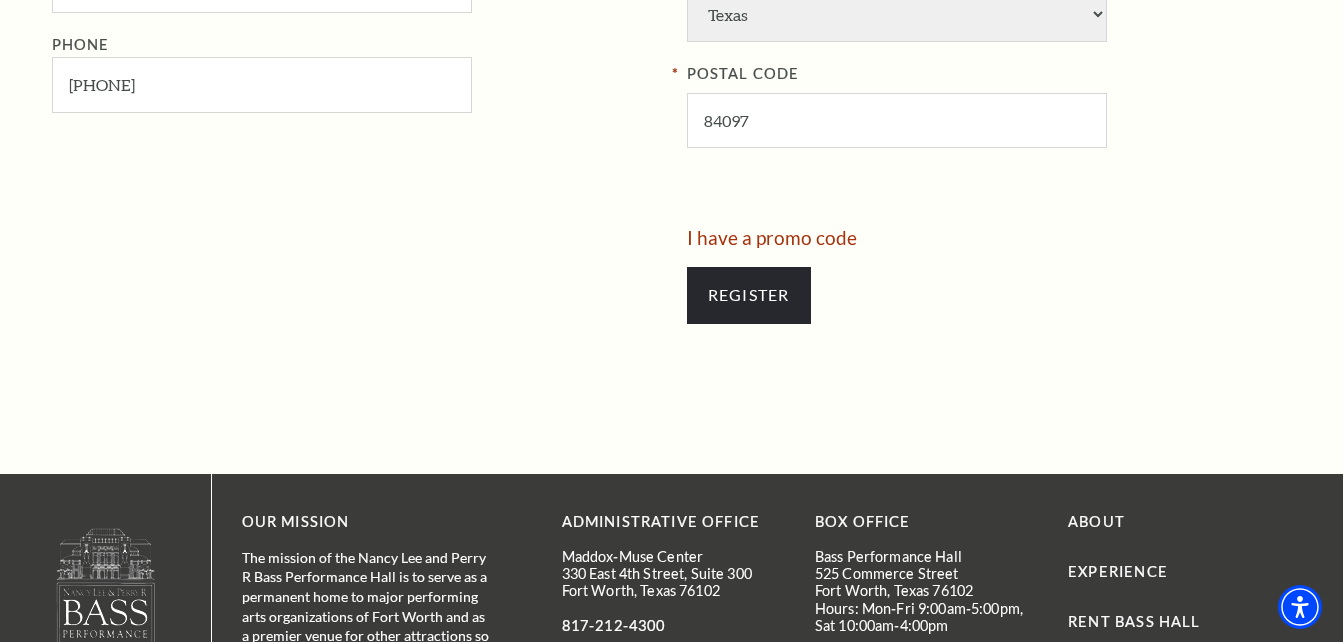scroll, scrollTop: 1238, scrollLeft: 0, axis: vertical 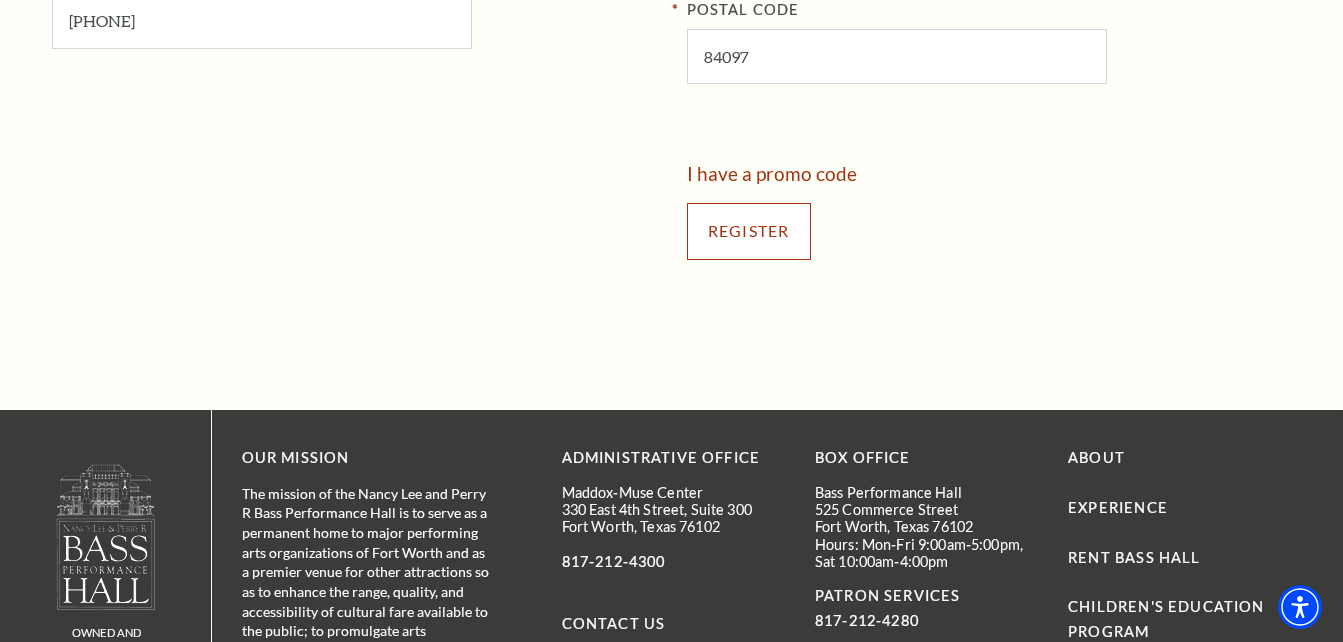 click on "Register" at bounding box center [749, 231] 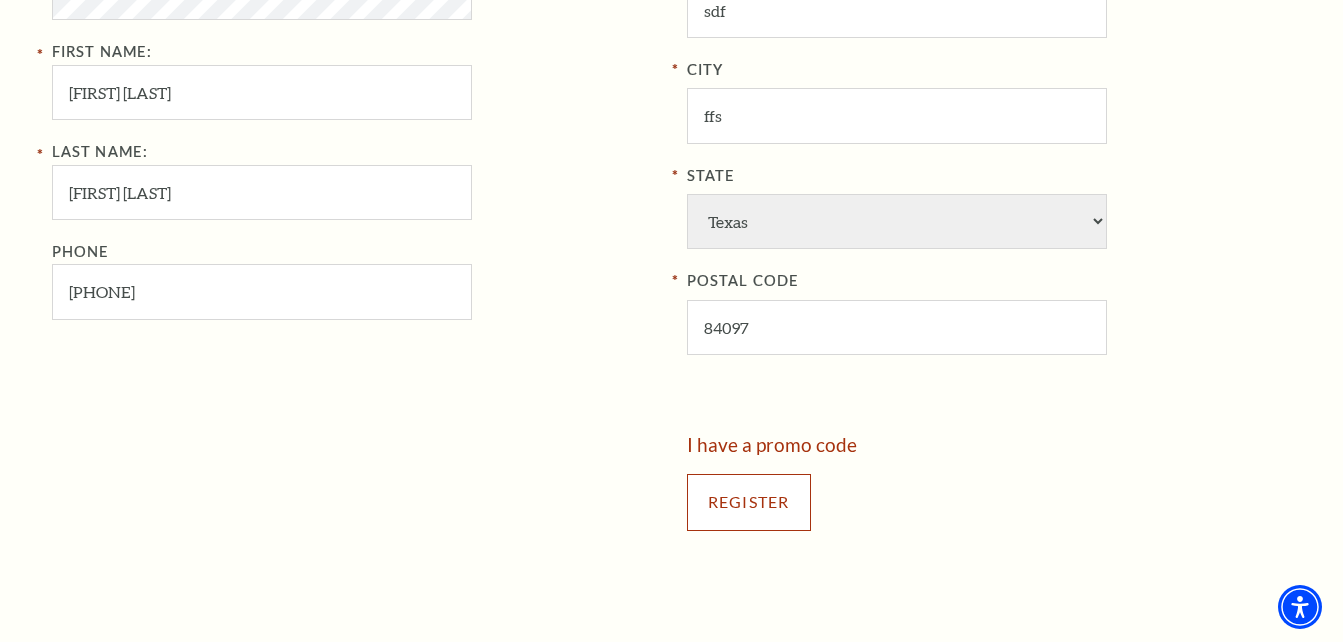 scroll, scrollTop: 938, scrollLeft: 0, axis: vertical 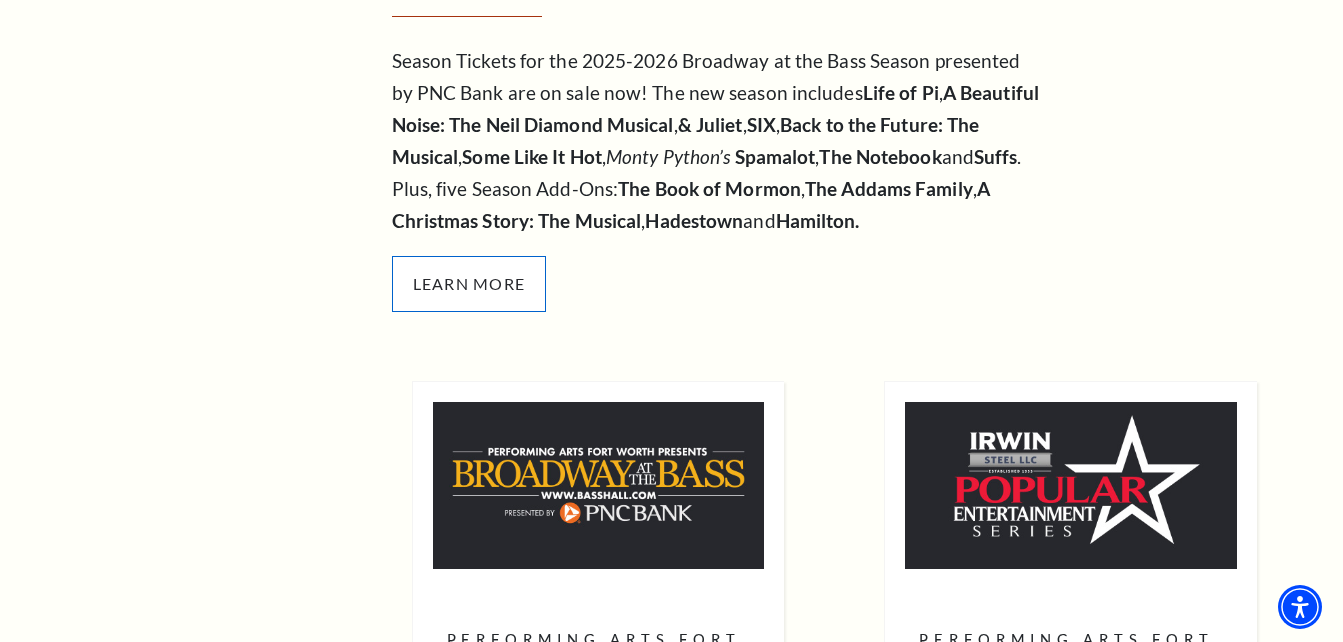 click on "Learn More" at bounding box center (469, 284) 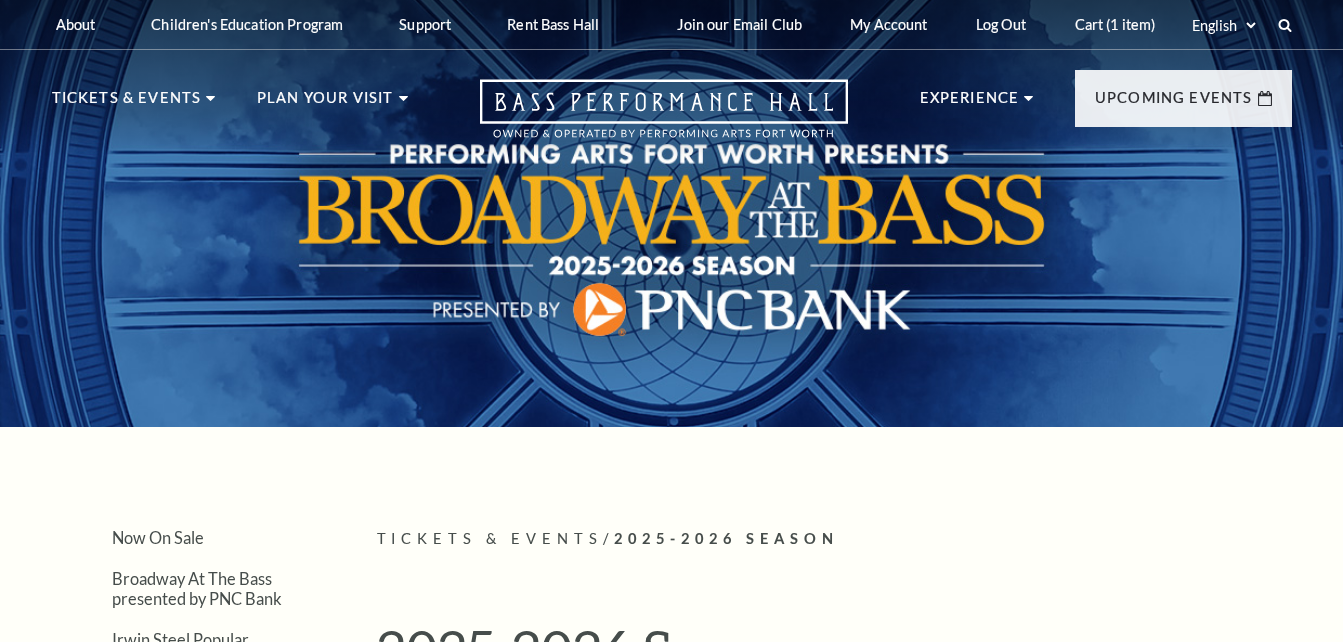 scroll, scrollTop: 0, scrollLeft: 0, axis: both 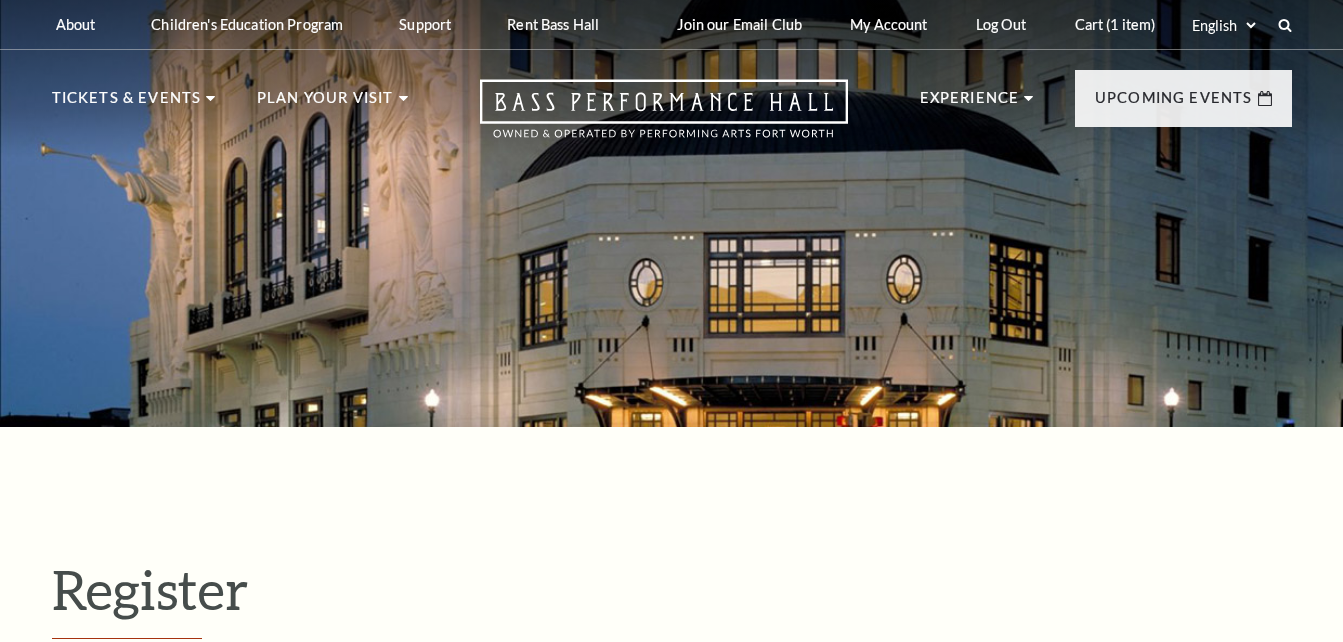 select on "1" 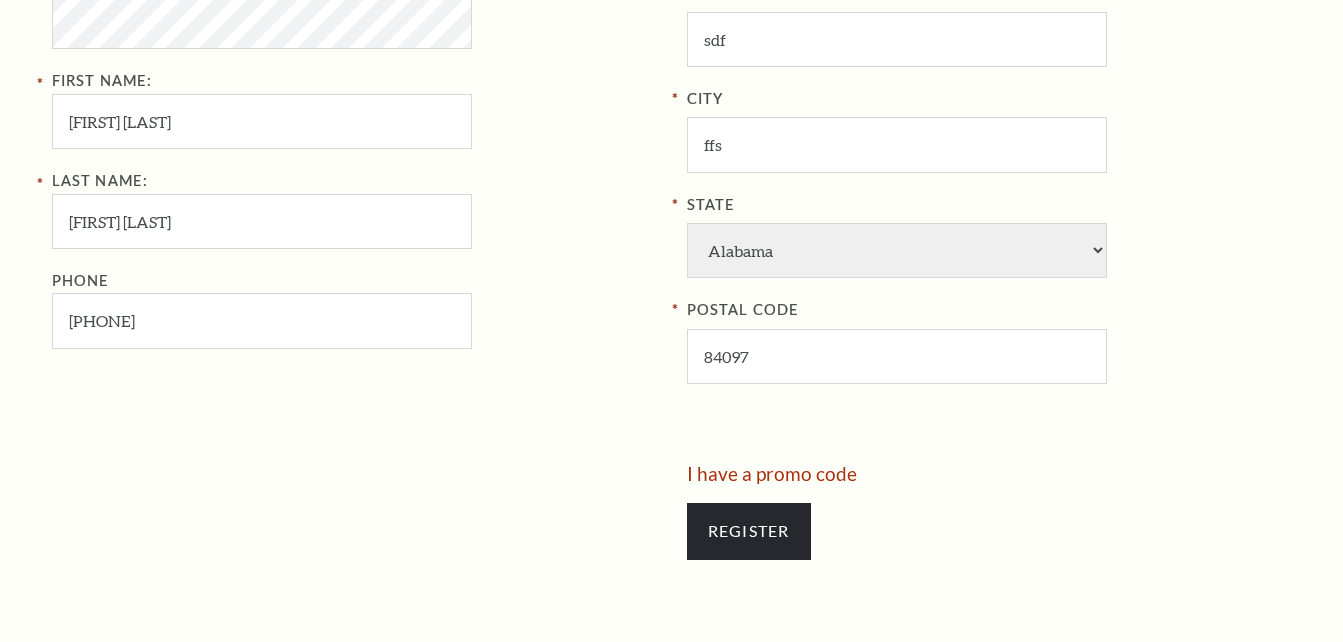 scroll, scrollTop: 0, scrollLeft: 0, axis: both 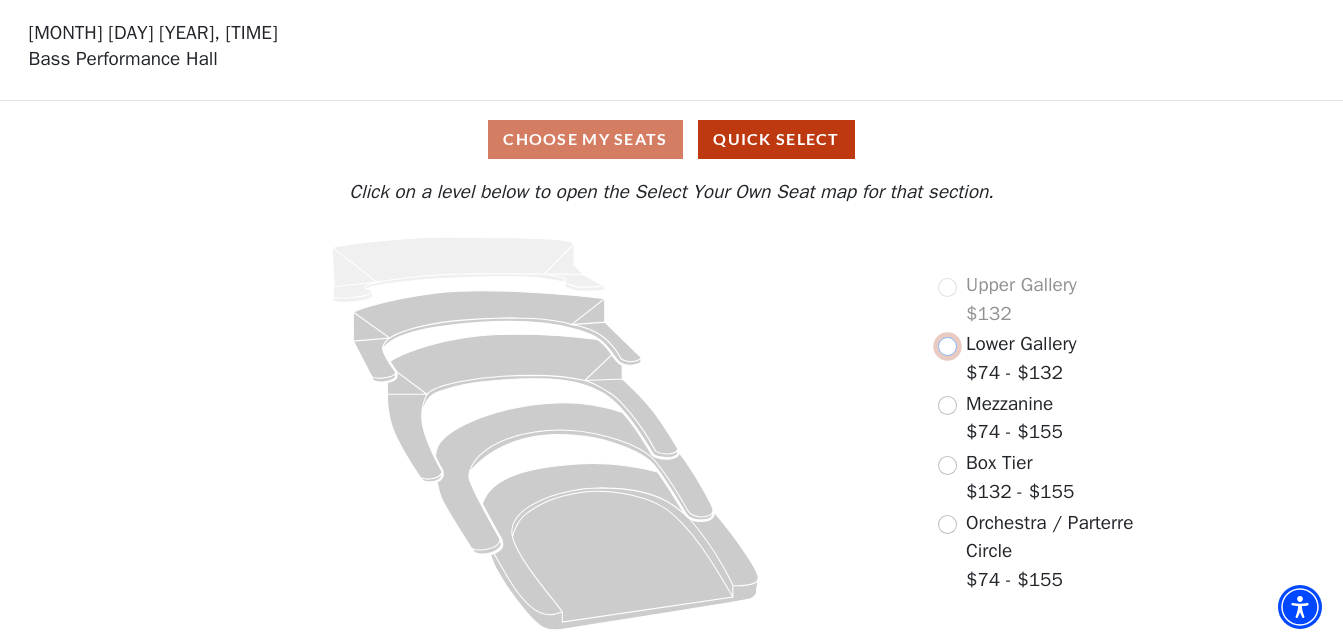 click at bounding box center (947, 346) 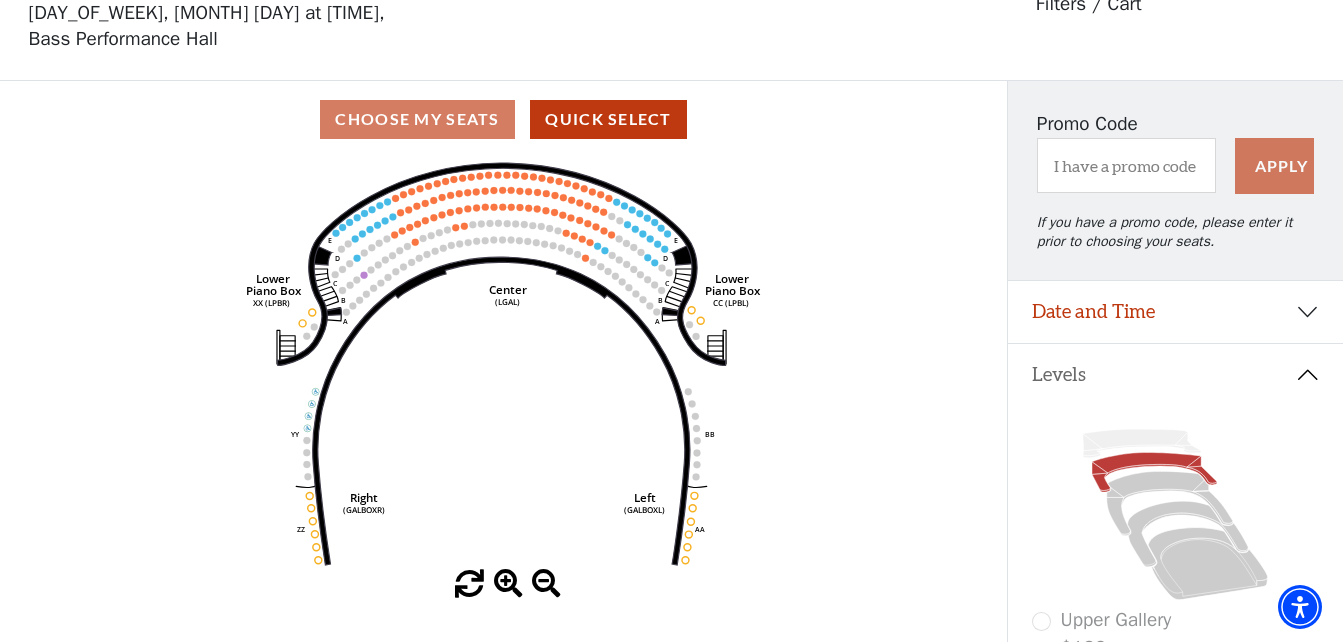 scroll, scrollTop: 0, scrollLeft: 0, axis: both 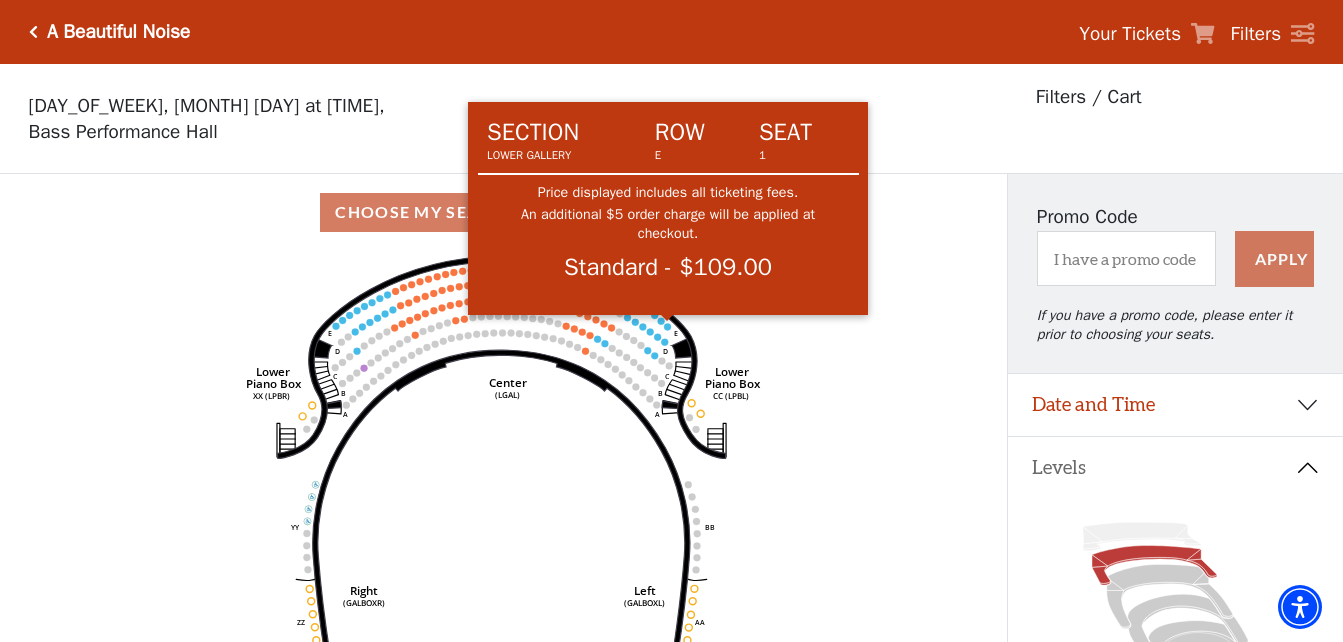 click 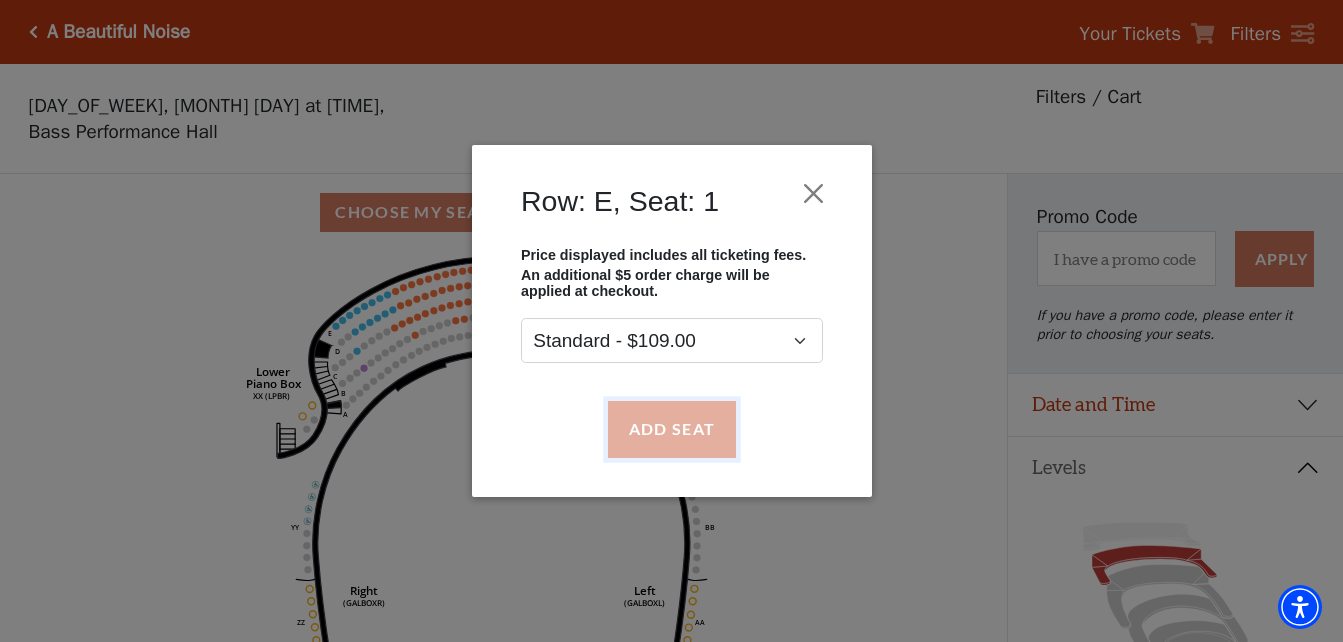 click on "Add Seat" at bounding box center [671, 429] 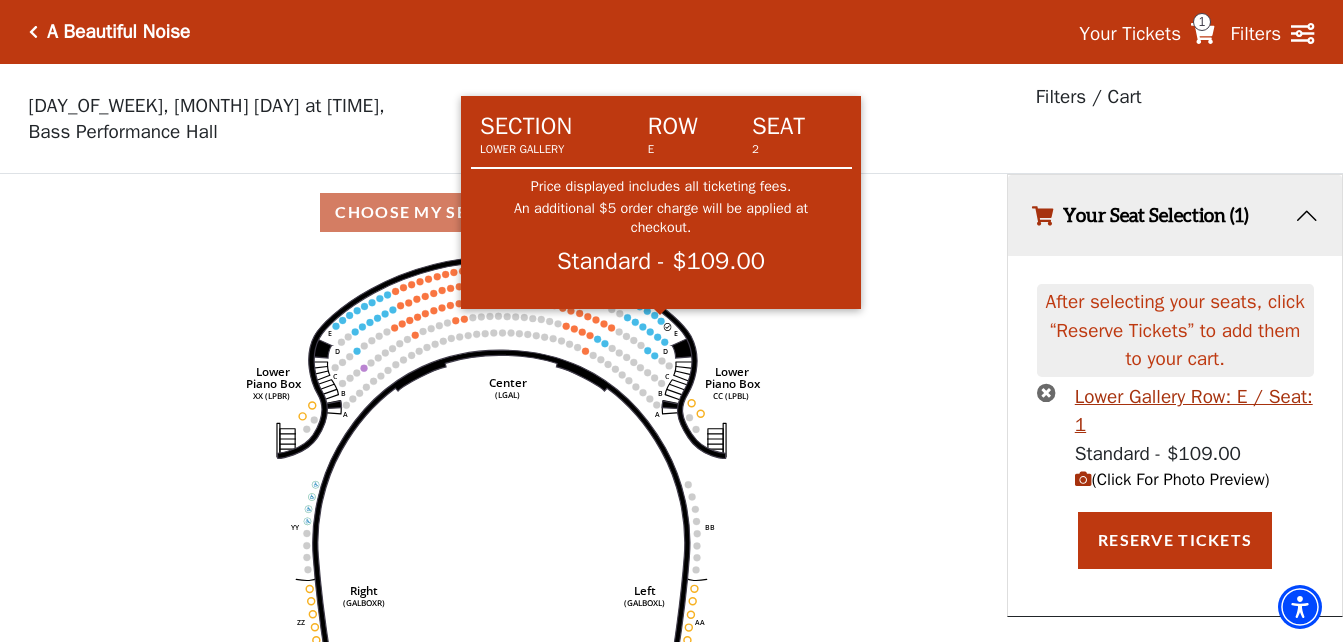 click 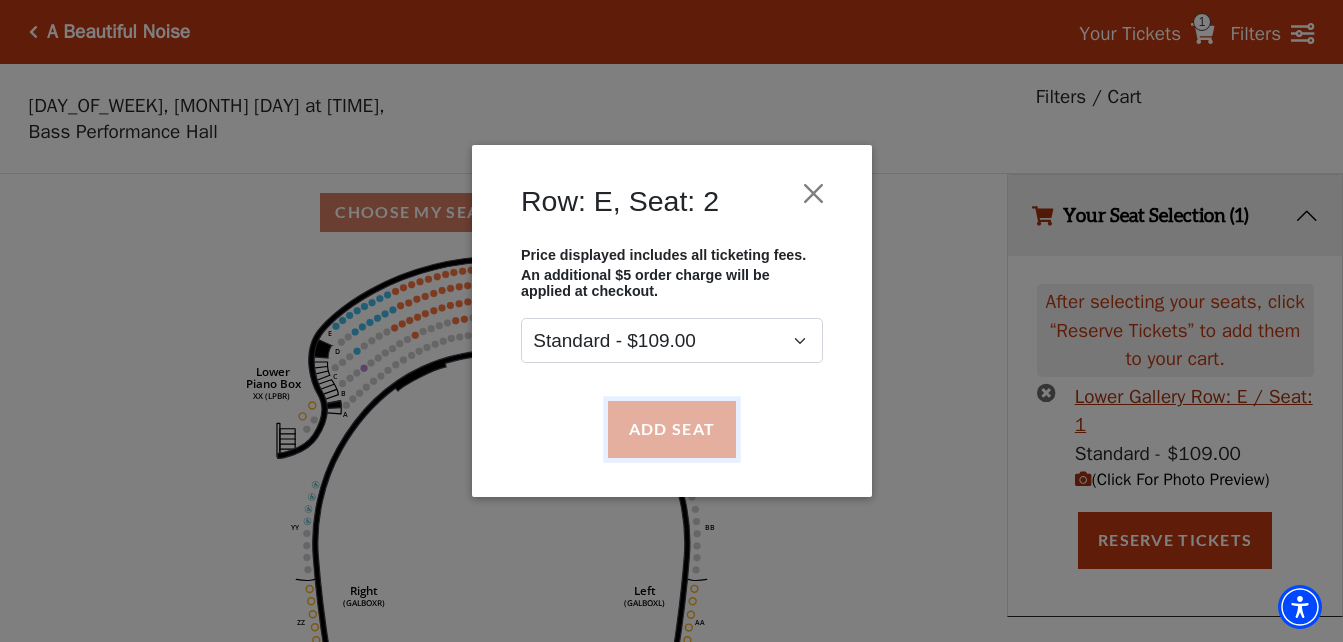 click on "Add Seat" at bounding box center (671, 429) 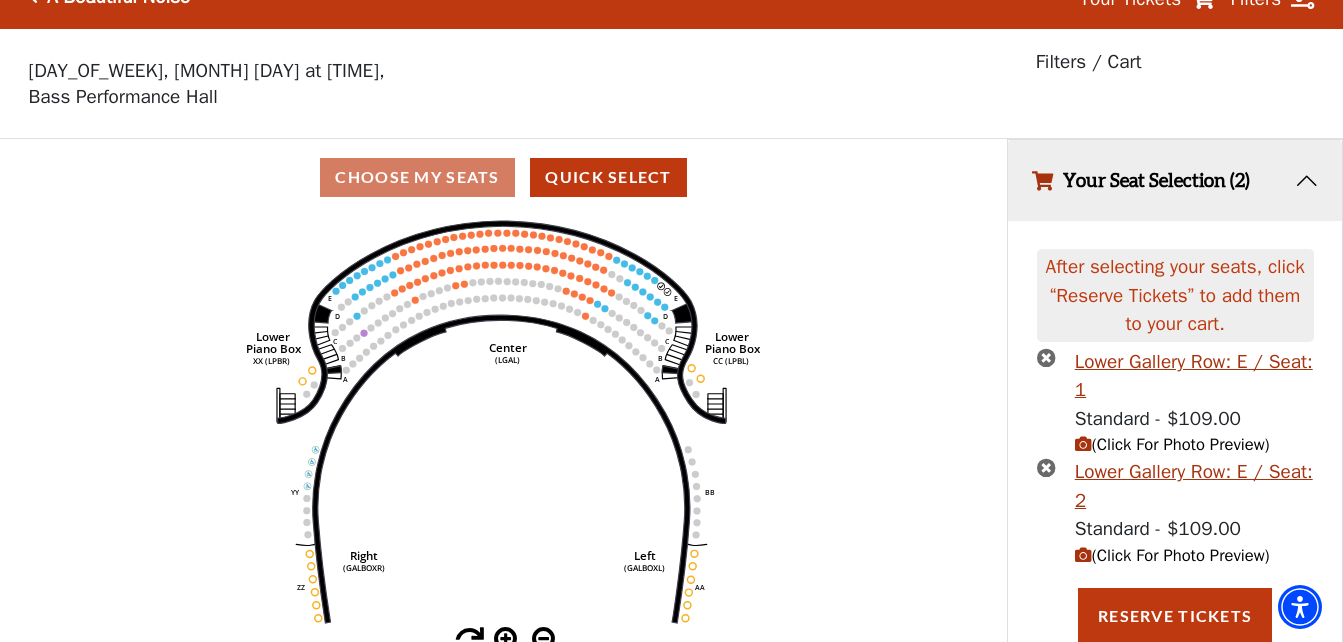 scroll, scrollTop: 37, scrollLeft: 0, axis: vertical 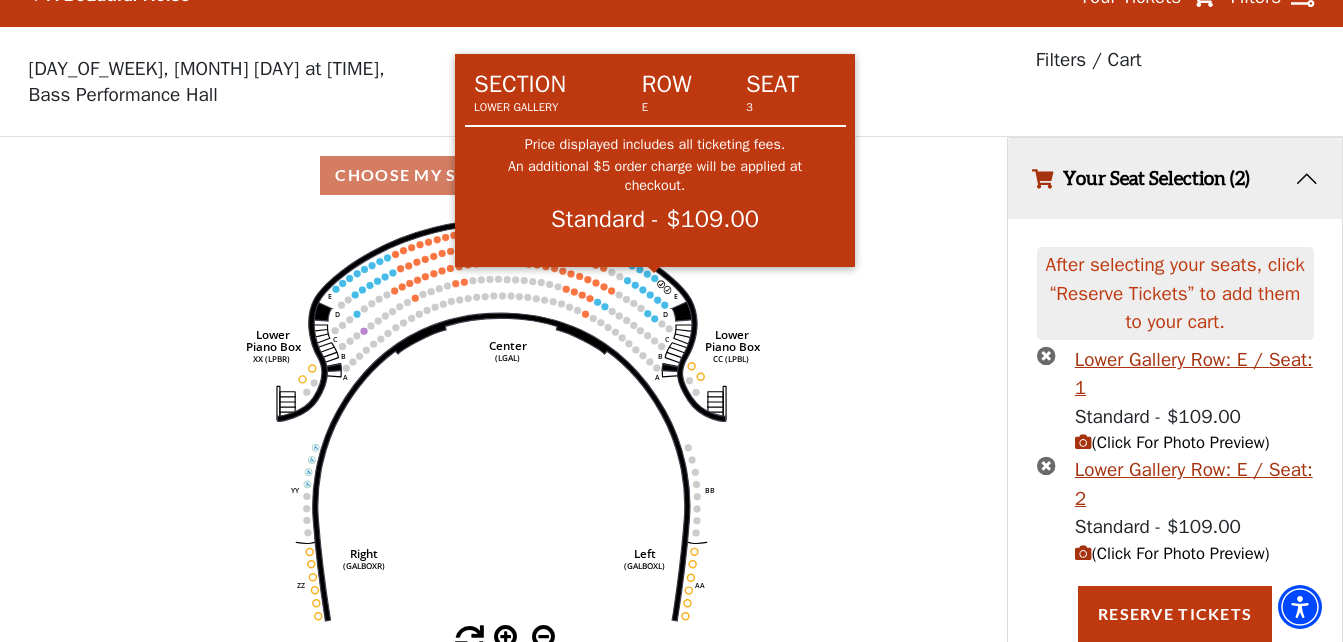 click 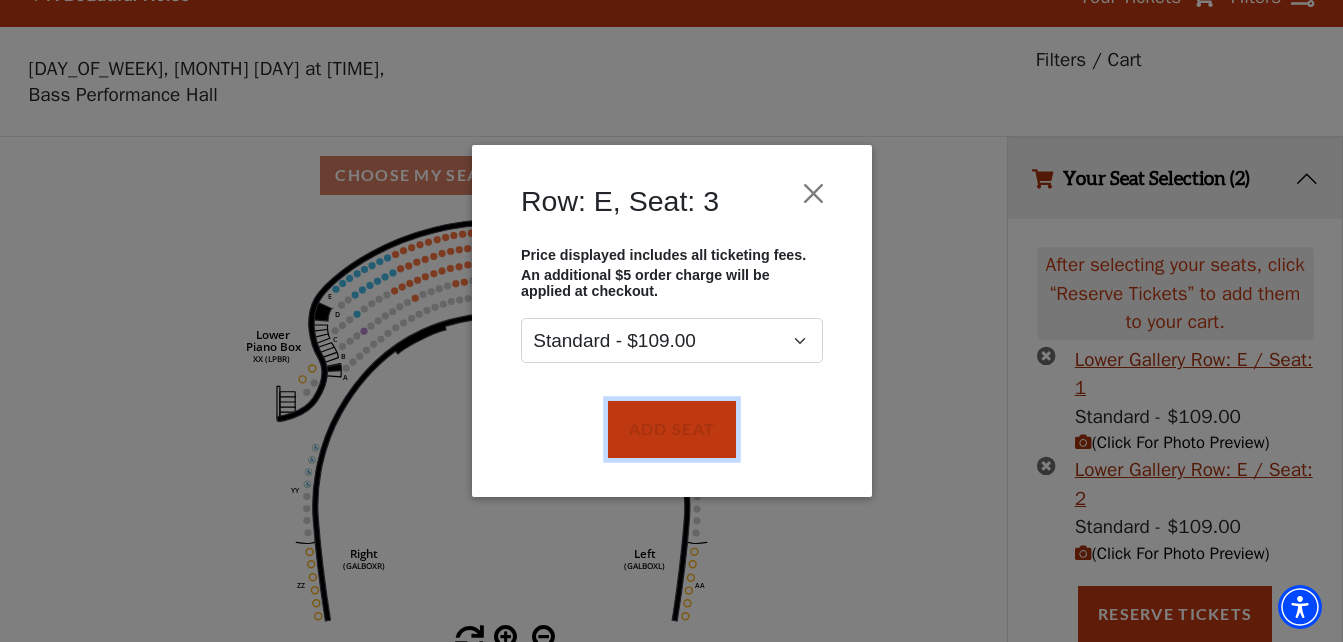 click on "Add Seat" at bounding box center (671, 429) 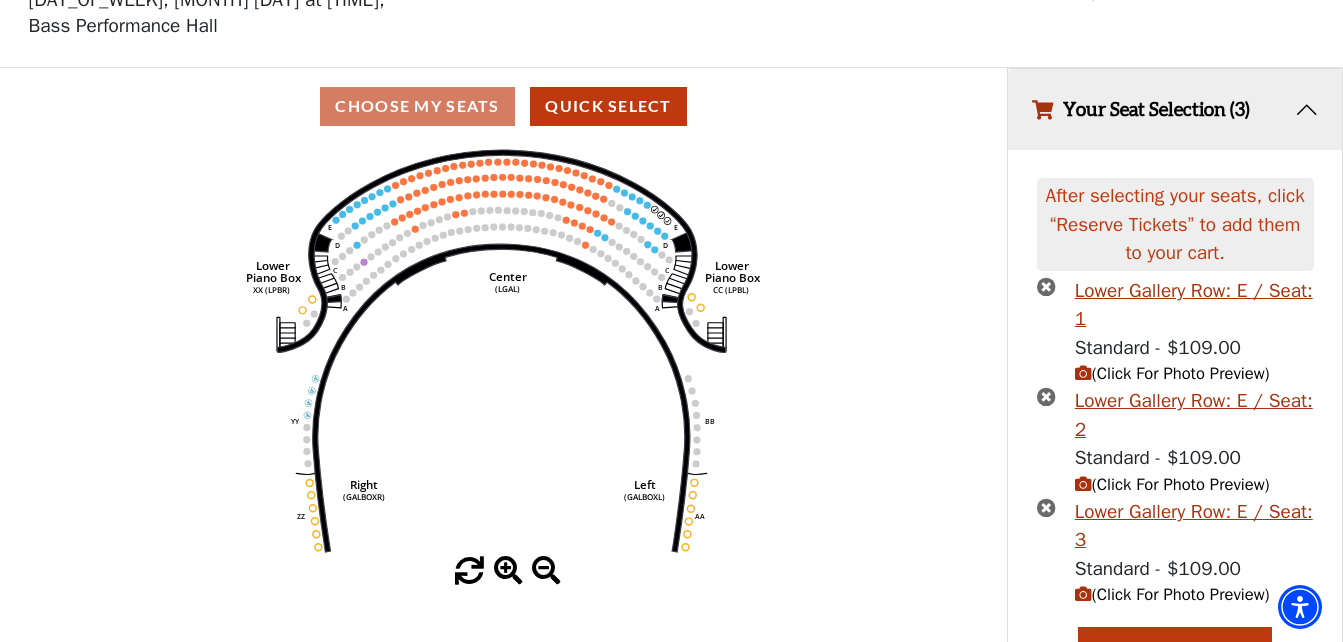 scroll, scrollTop: 148, scrollLeft: 0, axis: vertical 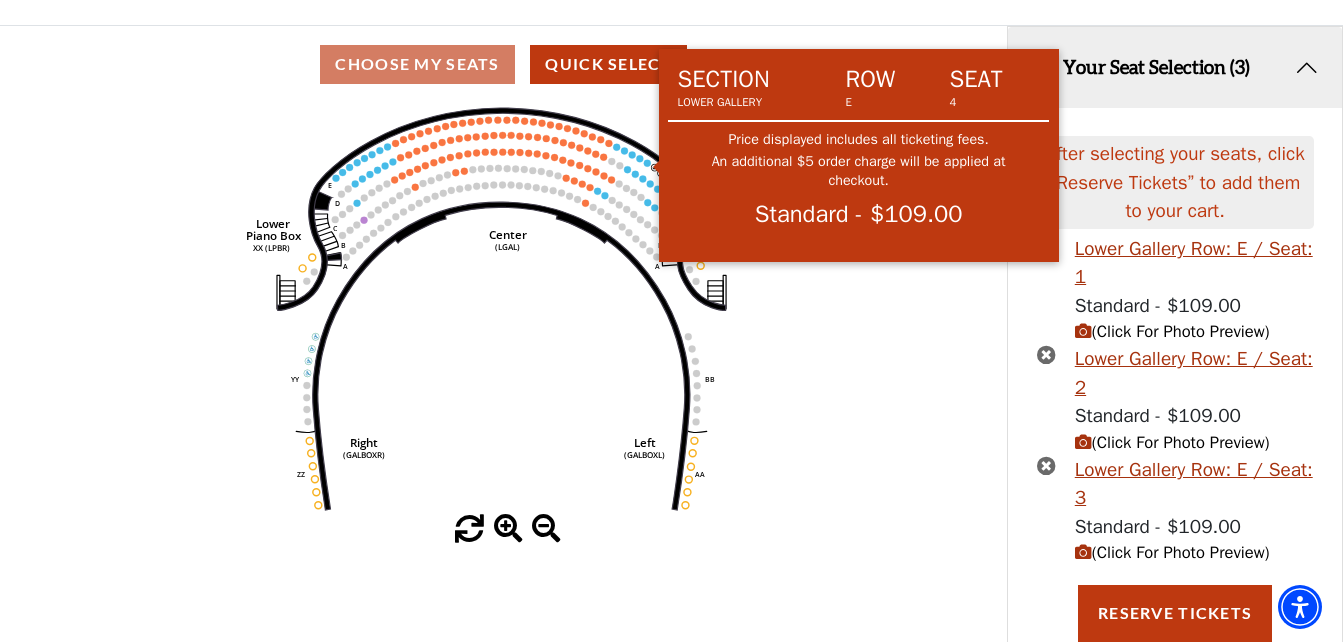click 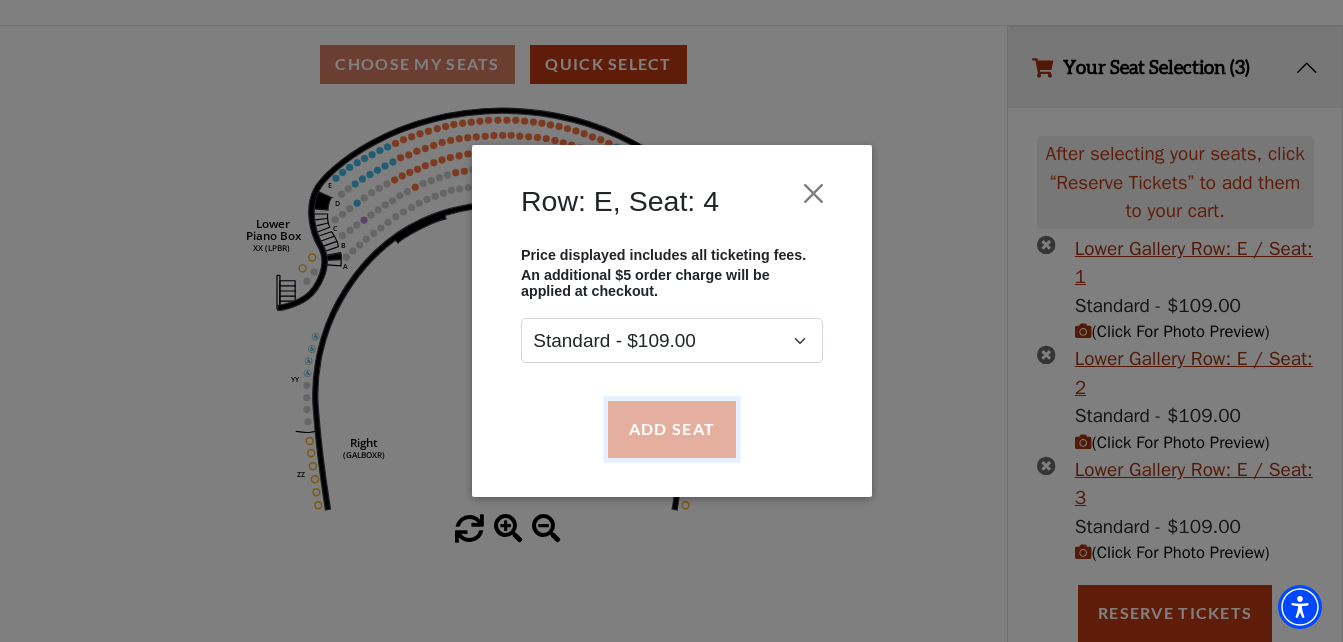click on "Add Seat" at bounding box center [671, 429] 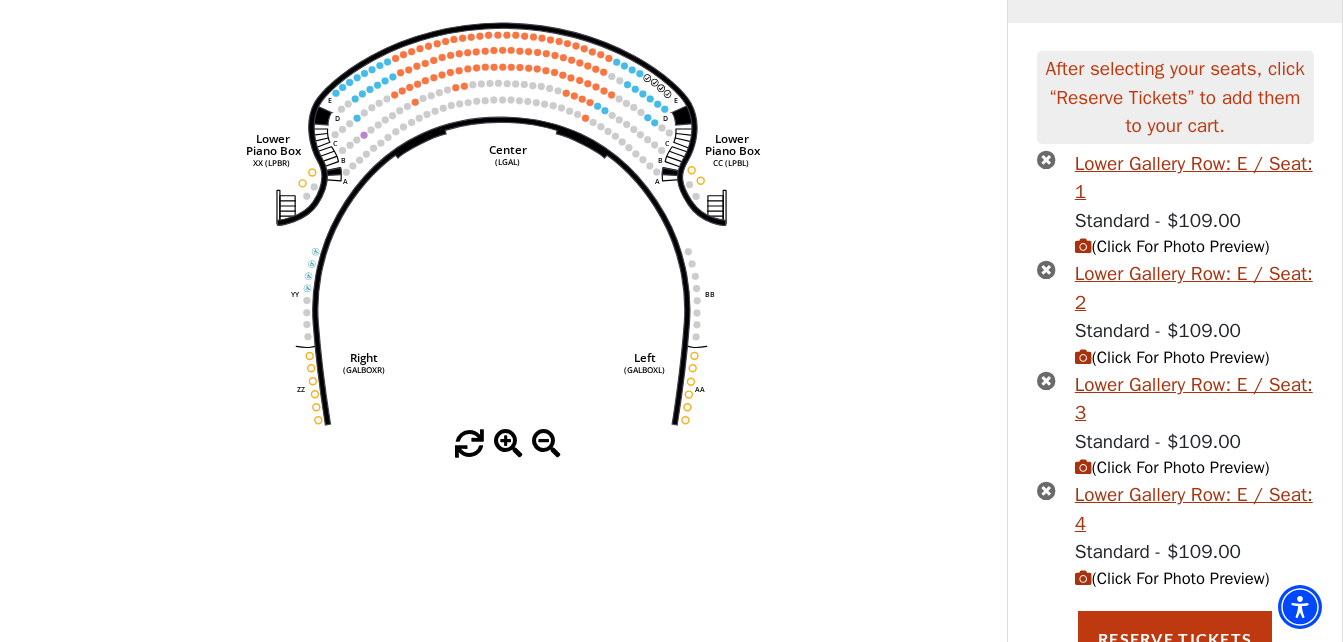 scroll, scrollTop: 258, scrollLeft: 0, axis: vertical 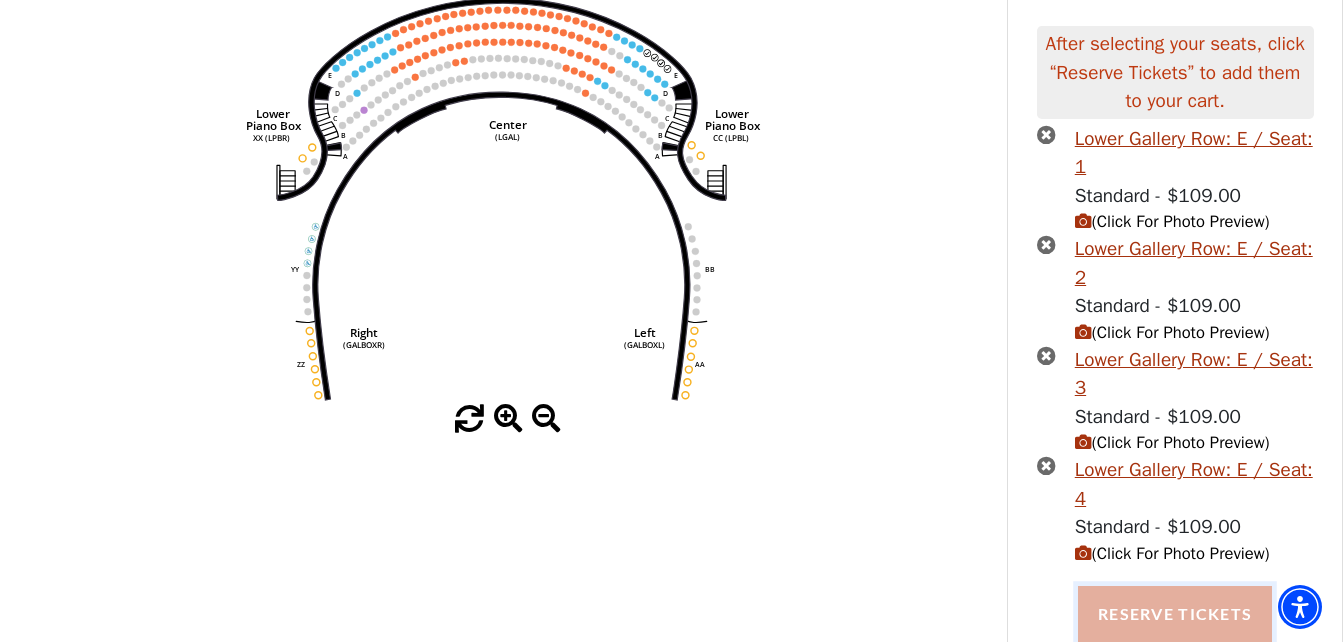 click on "Reserve Tickets" at bounding box center [1175, 614] 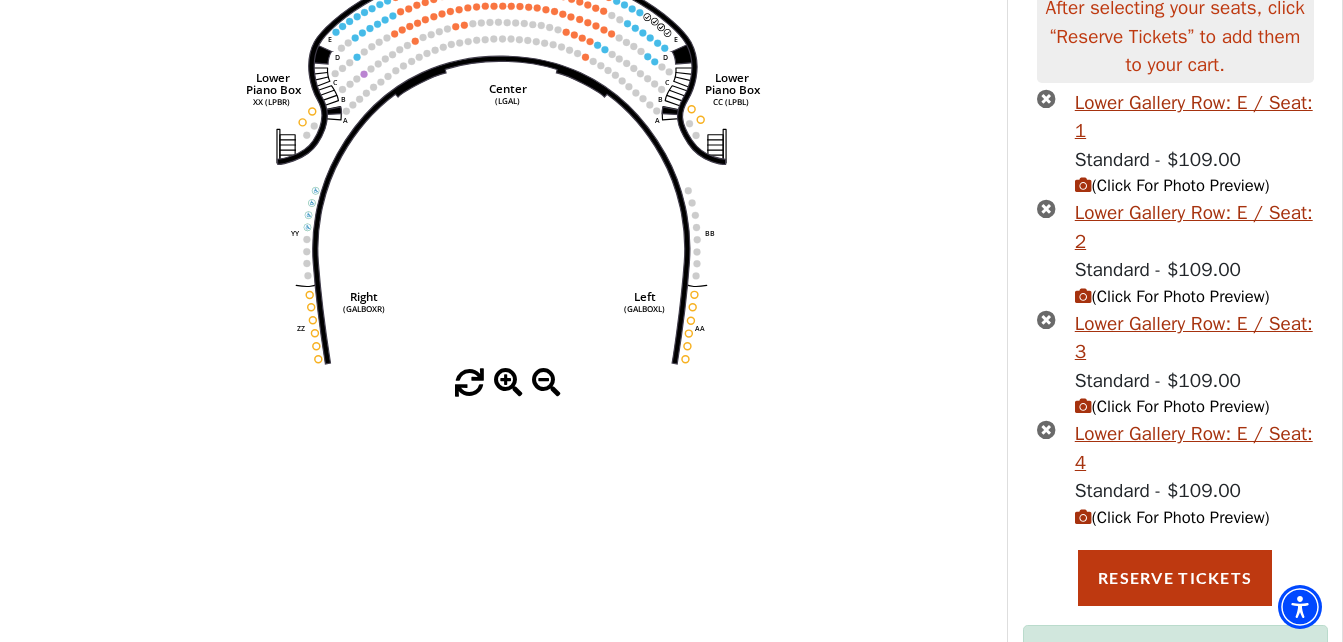 scroll, scrollTop: 0, scrollLeft: 0, axis: both 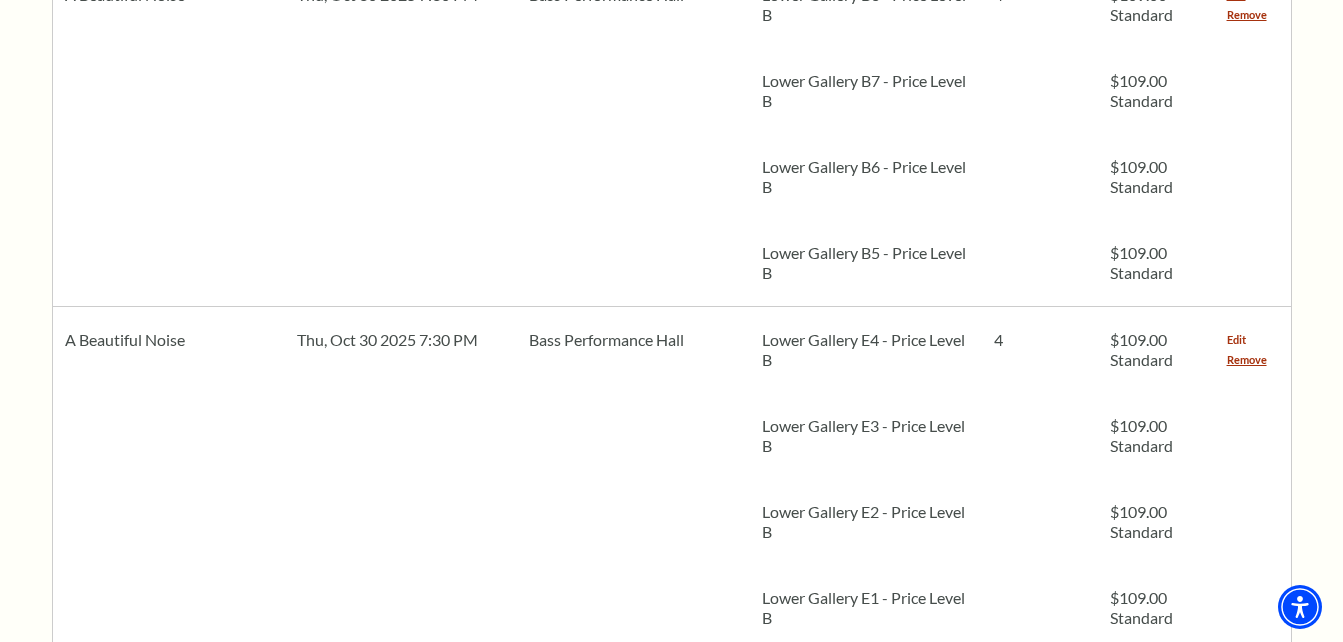 click on "Edit" at bounding box center [1236, 340] 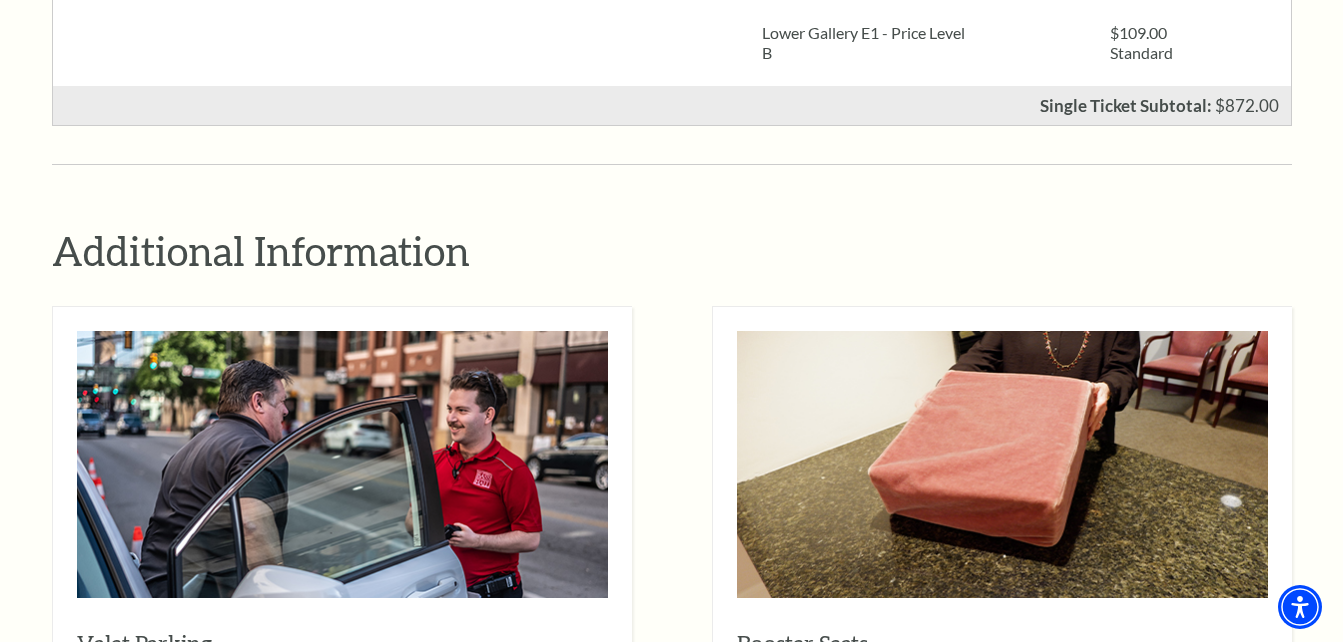 scroll, scrollTop: 1181, scrollLeft: 0, axis: vertical 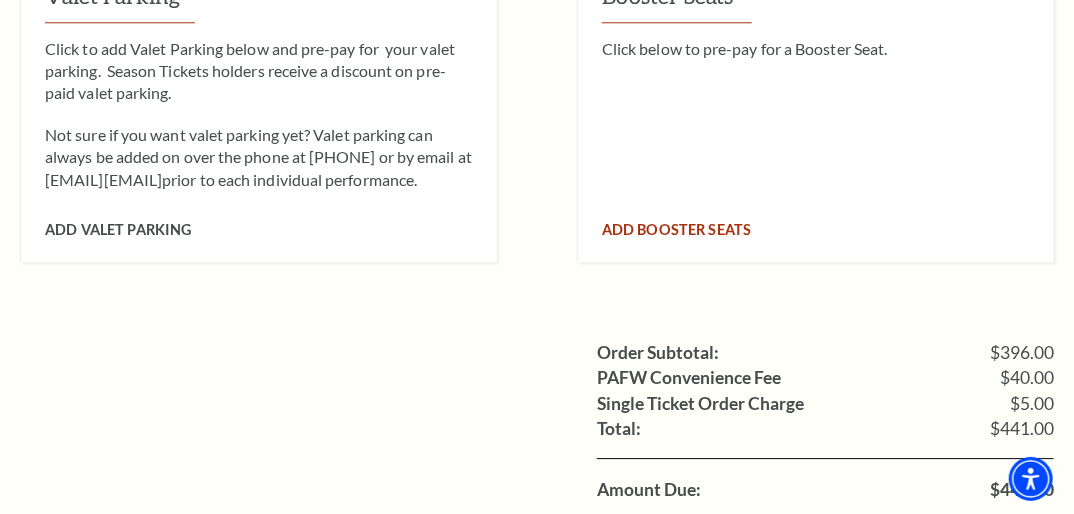 drag, startPoint x: 1280, startPoint y: 0, endPoint x: 705, endPoint y: 111, distance: 585.6159 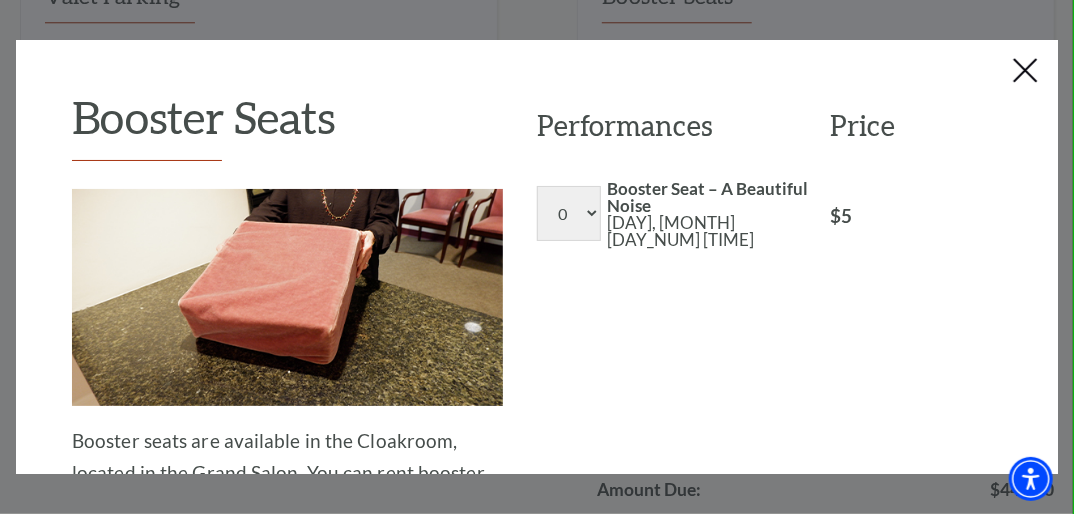 click at bounding box center [1026, 72] 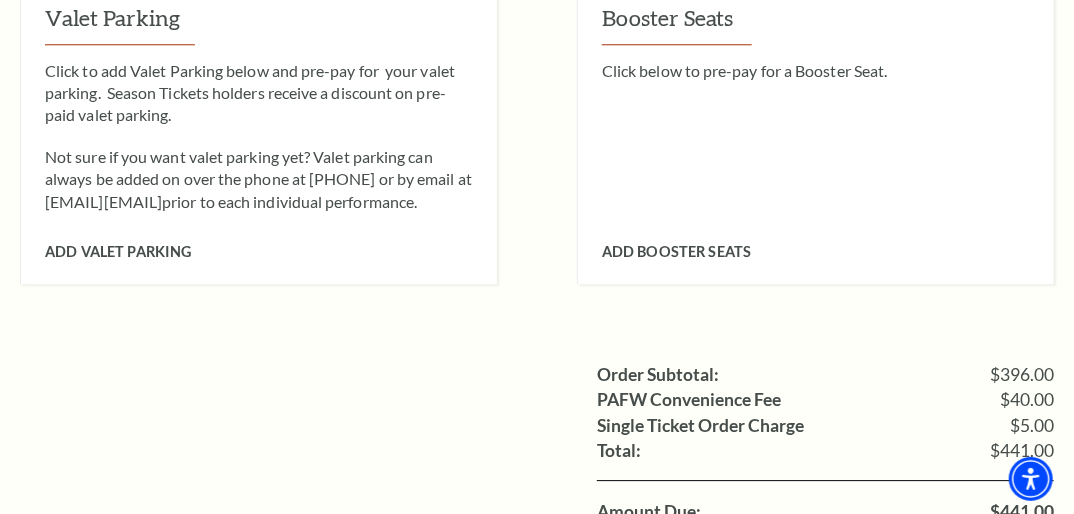 scroll, scrollTop: 1889, scrollLeft: 0, axis: vertical 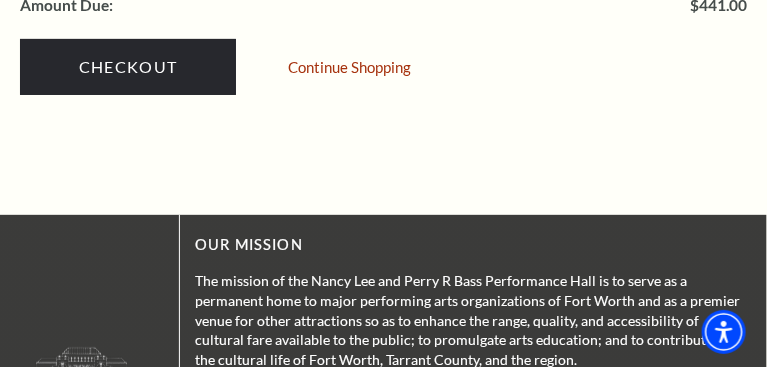 drag, startPoint x: 1001, startPoint y: 0, endPoint x: 528, endPoint y: 75, distance: 478.90918 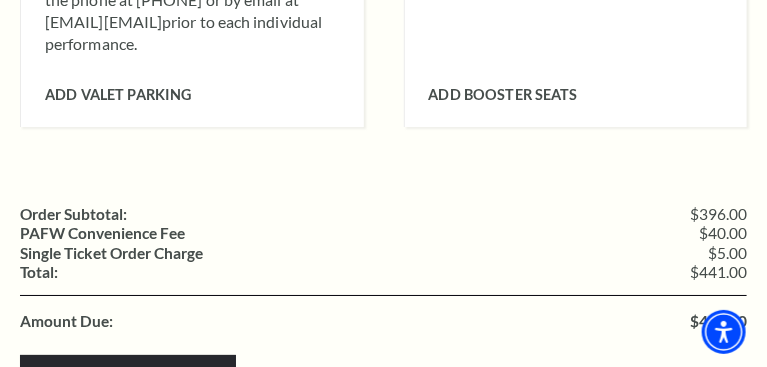 scroll, scrollTop: 1568, scrollLeft: 0, axis: vertical 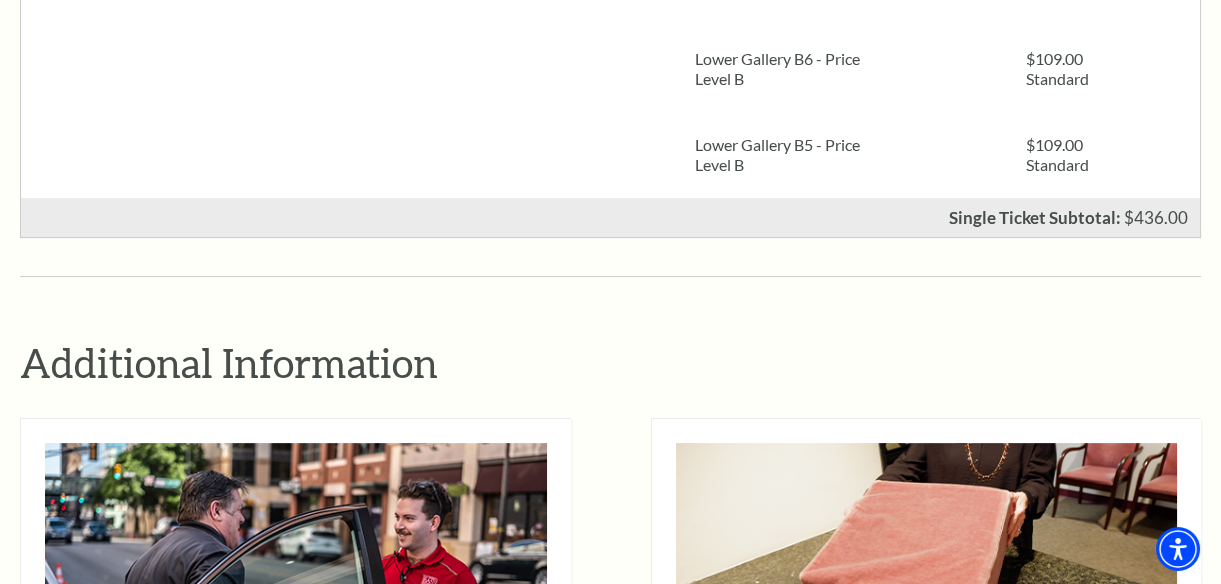 click on "Shopping Cart
Due to the nature of live entertainment, dates, times, performers, and prices are subject to change.  All patrons, regardless of age, must have a ticket . No exchanges or refunds. Tickets are subject to additional fees and taxes.
Performing Arts Fort Worth (PAFW), has a nine (9) ticket limit that is enforced per name, credit card, gift card account or purchaser, billing address, phone number, IP address, and/or e-mail address. Certain types of seating may have a different ticket limit. In the event that an account holder purchases more than the specified limit, PAFW, in its sole discretion, reserves the right (with or without notice) to revoke tickets and issue refunds for sales in excess of the designated limit. Cancelled orders are subject to a cancellation fee." at bounding box center (610, 202) 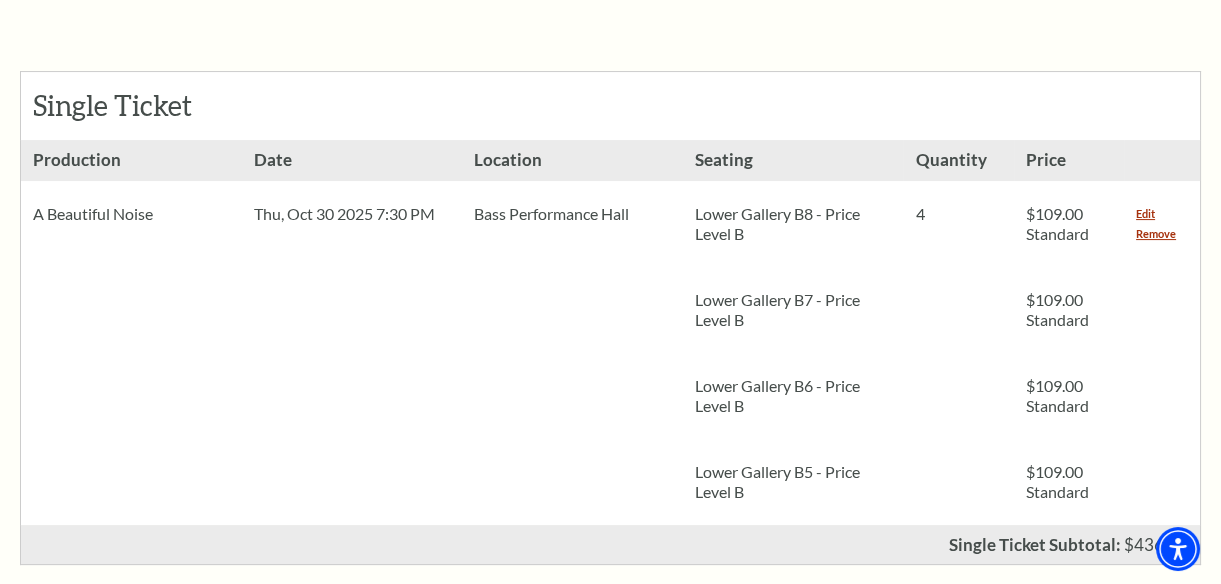 scroll, scrollTop: 844, scrollLeft: 0, axis: vertical 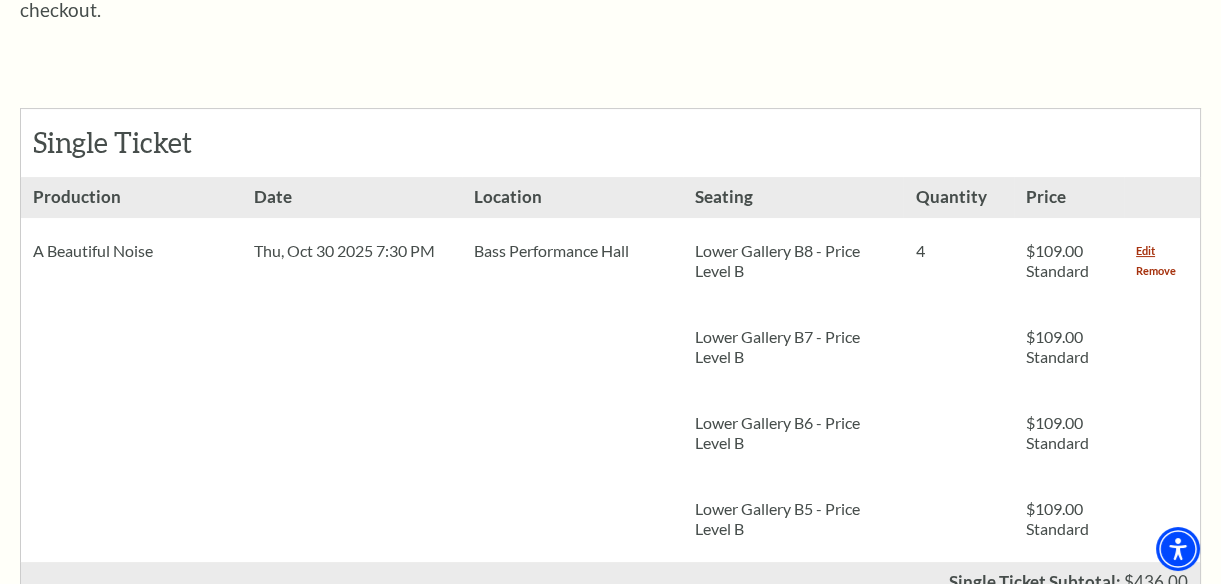 click on "Remove" at bounding box center [1156, 271] 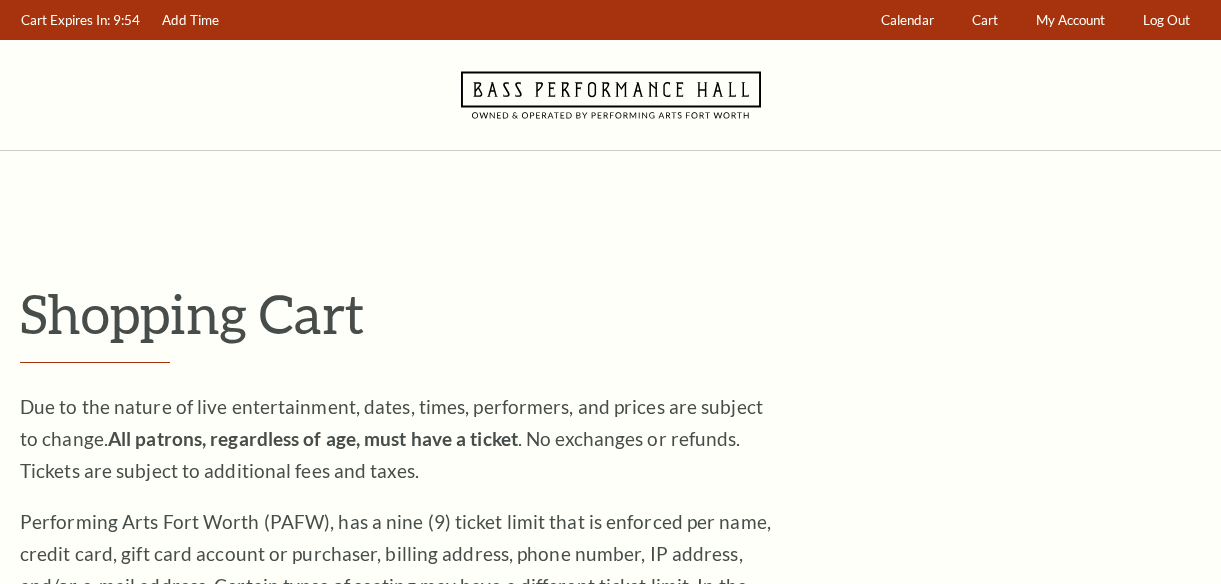 scroll, scrollTop: 0, scrollLeft: 0, axis: both 